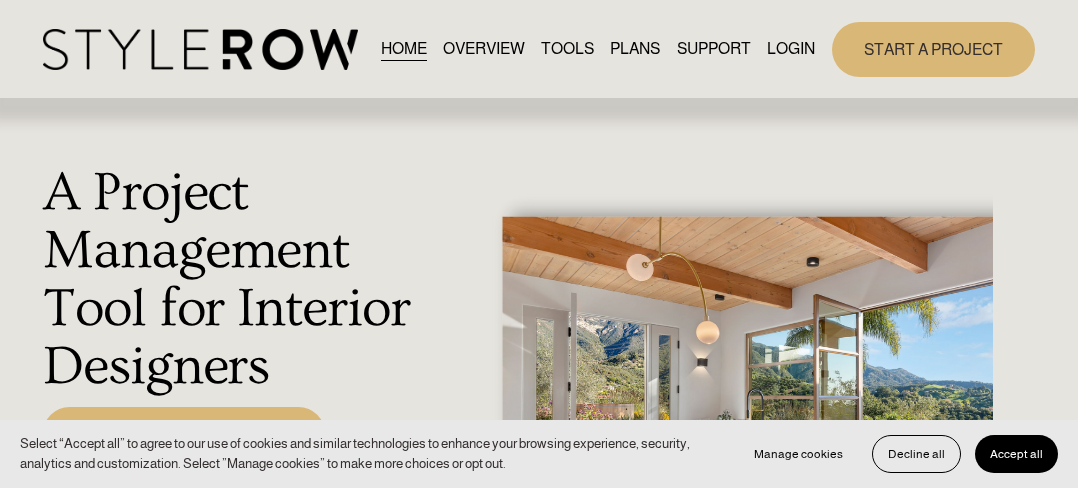 scroll, scrollTop: 0, scrollLeft: 0, axis: both 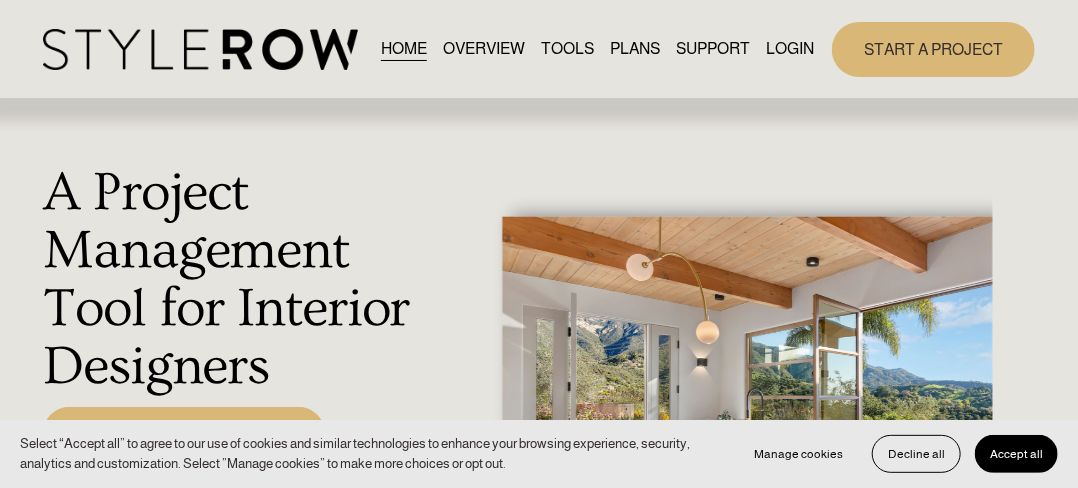 click on "LOGIN" at bounding box center (791, 49) 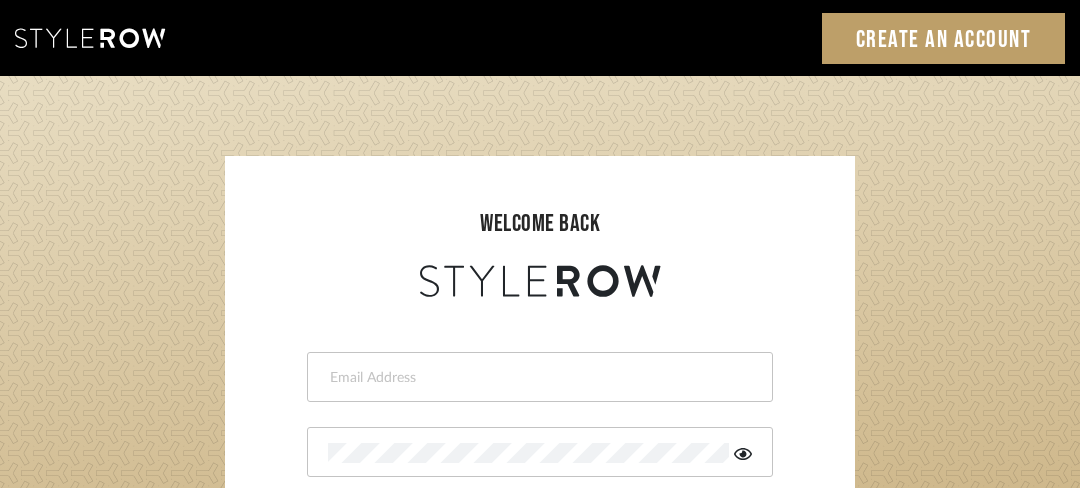 scroll, scrollTop: 0, scrollLeft: 0, axis: both 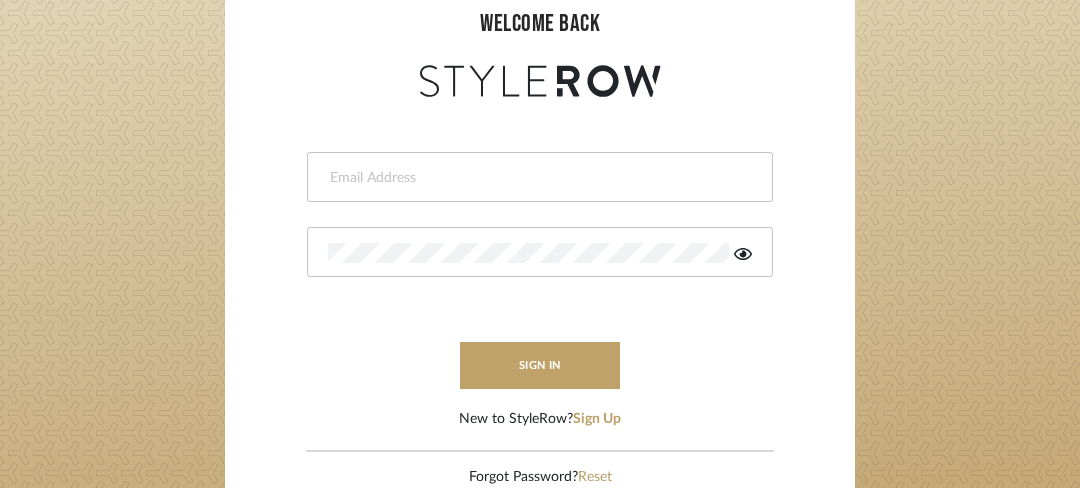 click at bounding box center [537, 178] 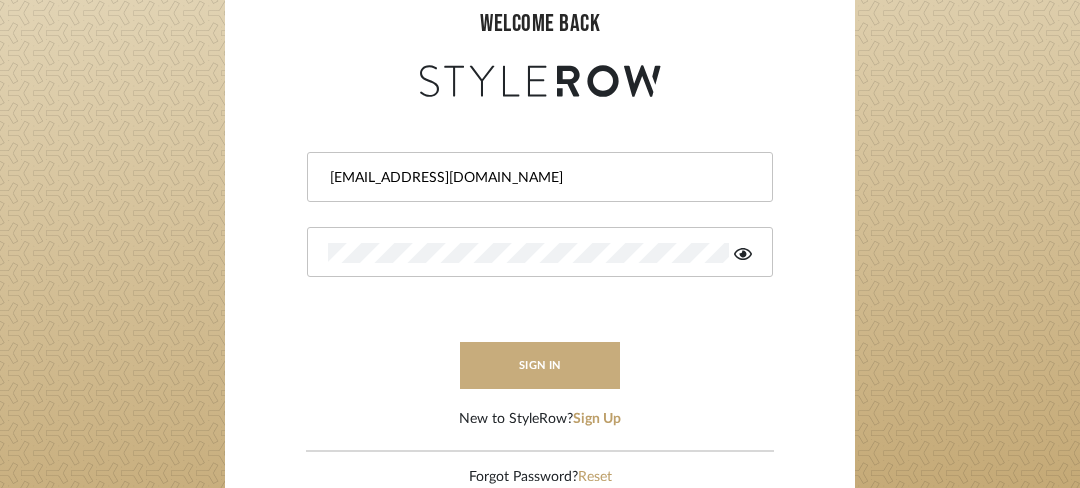 click on "sign in" at bounding box center [540, 365] 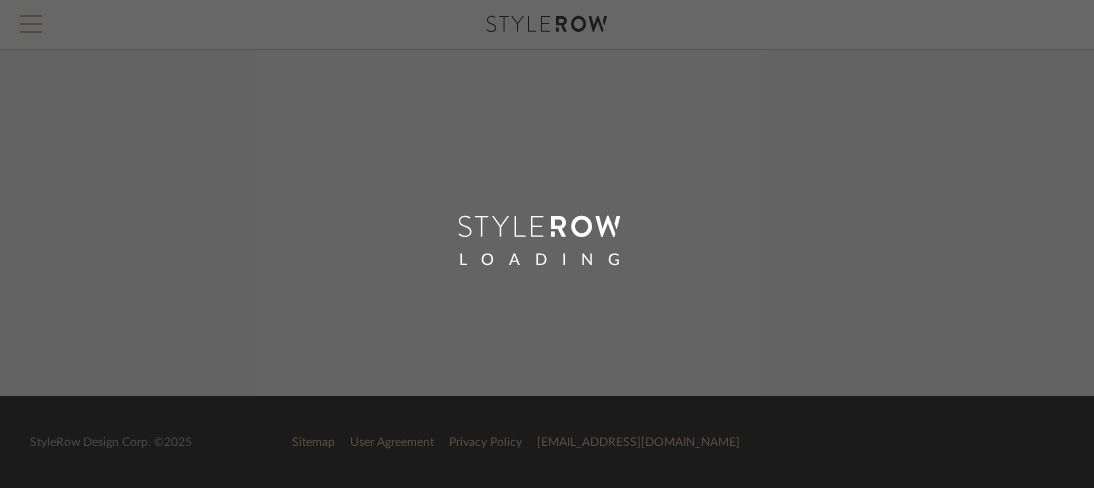 scroll, scrollTop: 0, scrollLeft: 0, axis: both 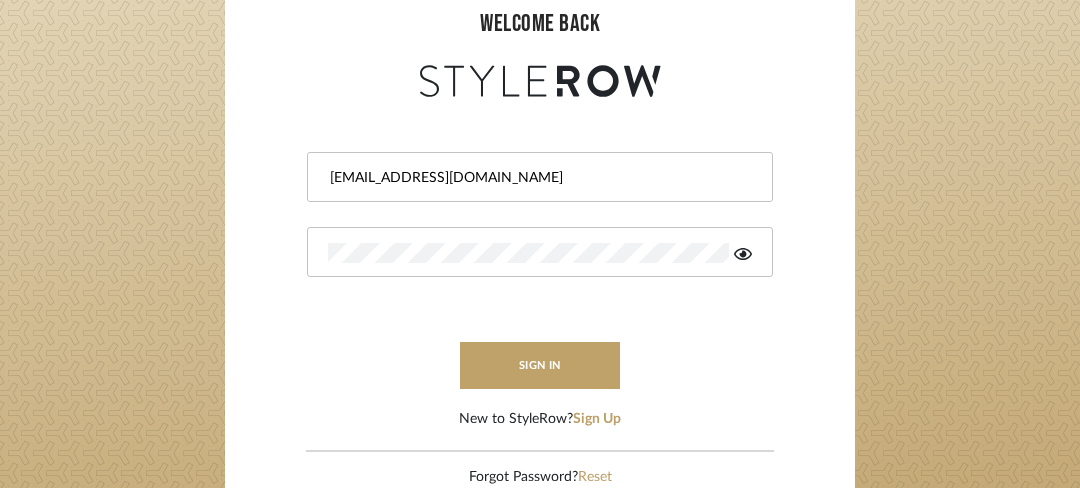 drag, startPoint x: 527, startPoint y: 176, endPoint x: 228, endPoint y: 175, distance: 299.00168 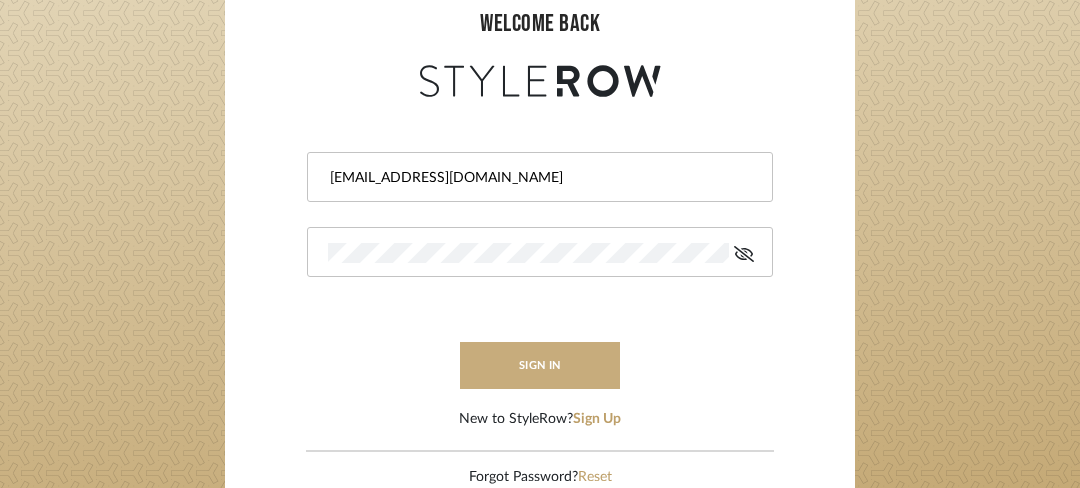 click on "sign in" at bounding box center (540, 365) 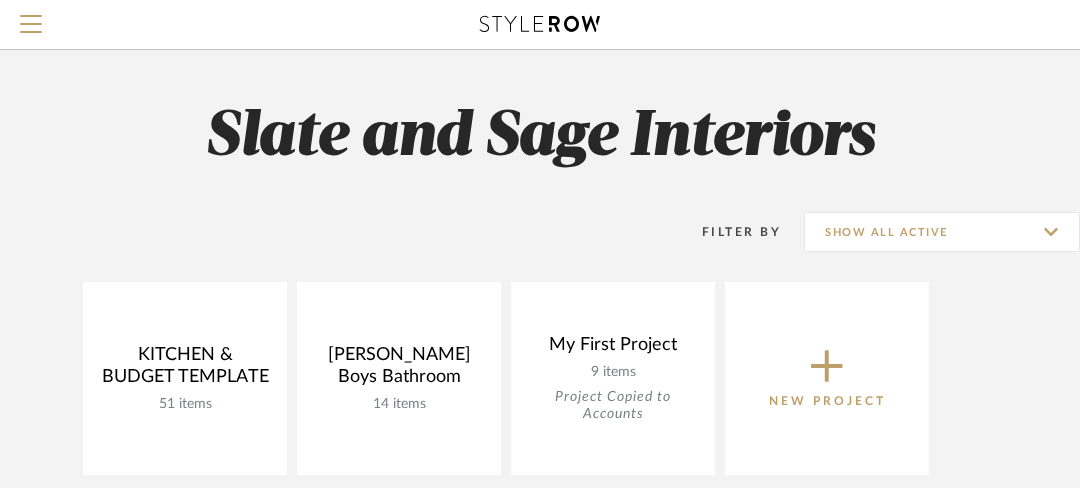 scroll, scrollTop: 0, scrollLeft: 0, axis: both 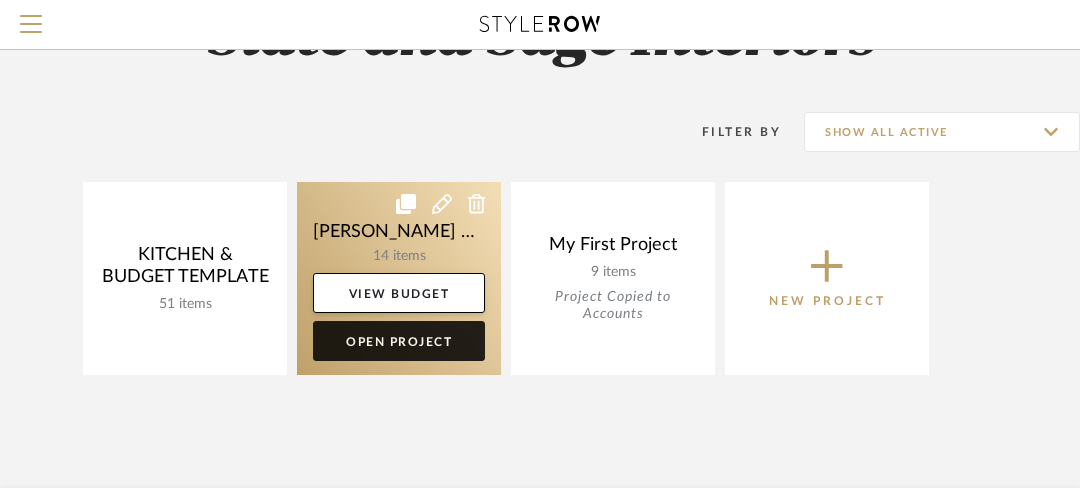 click on "Open Project" 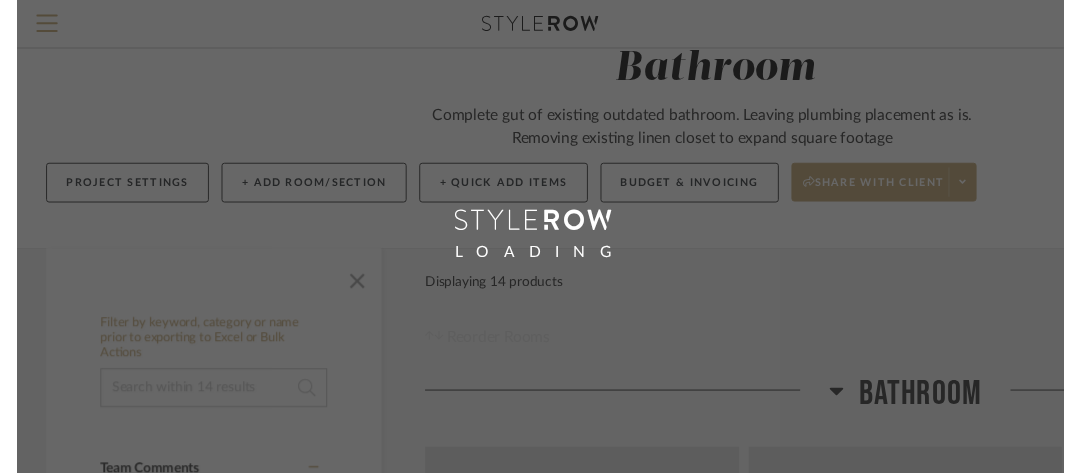 scroll, scrollTop: 0, scrollLeft: 0, axis: both 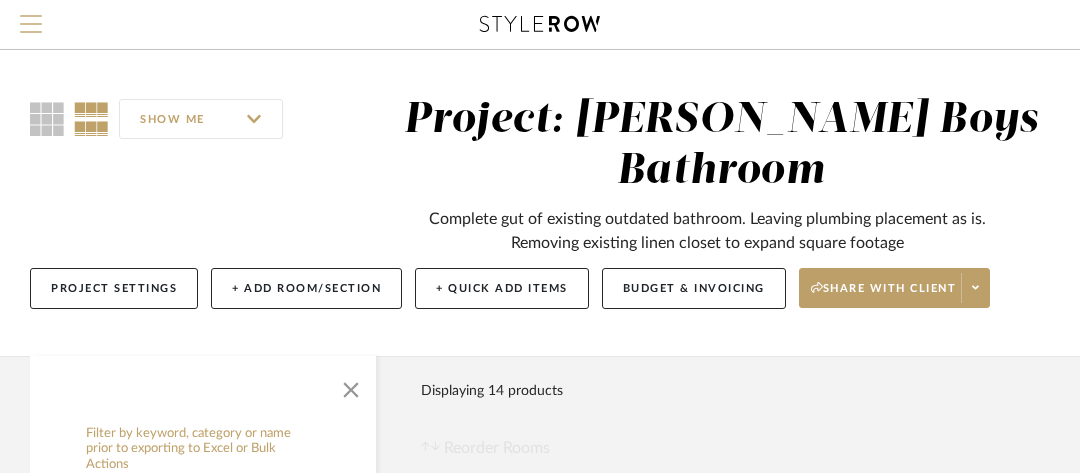 click at bounding box center [31, 16] 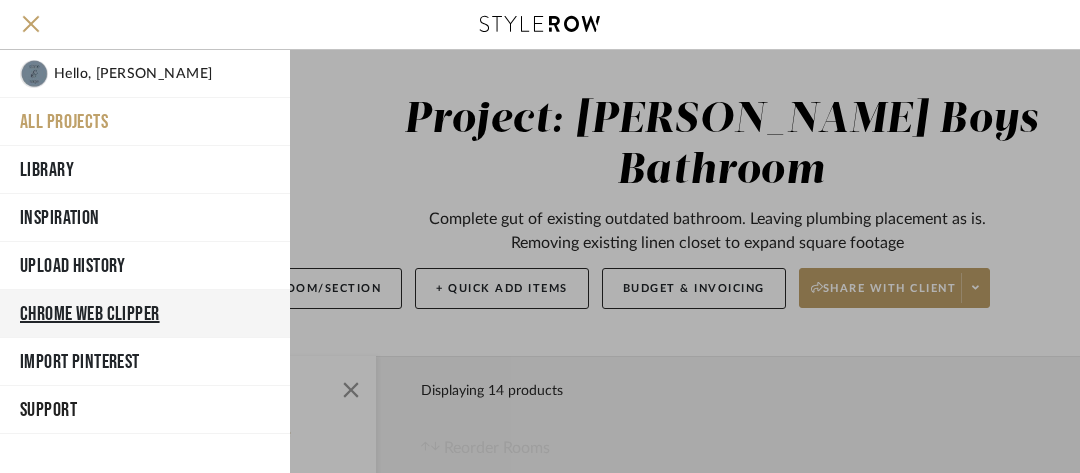 click on "Chrome Web Clipper" at bounding box center (145, 314) 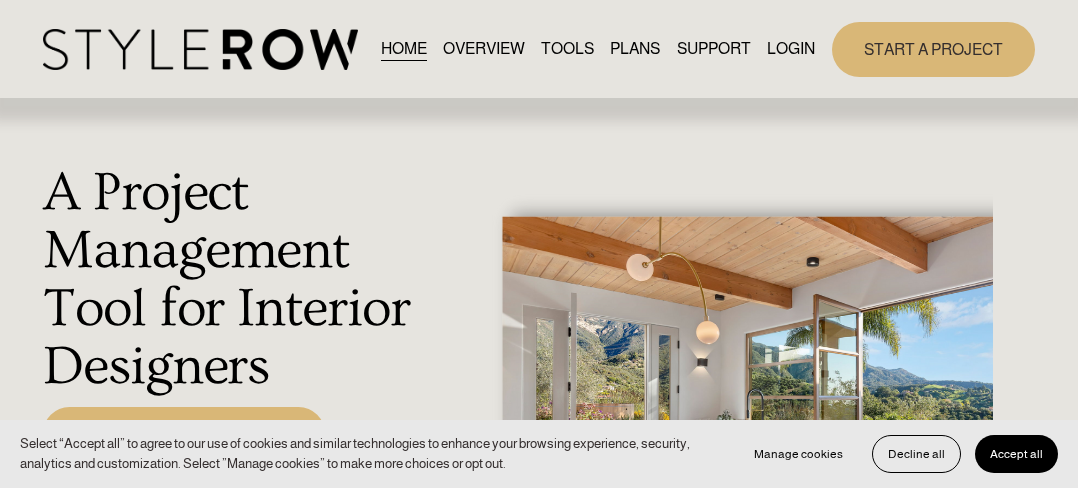 scroll, scrollTop: 0, scrollLeft: 0, axis: both 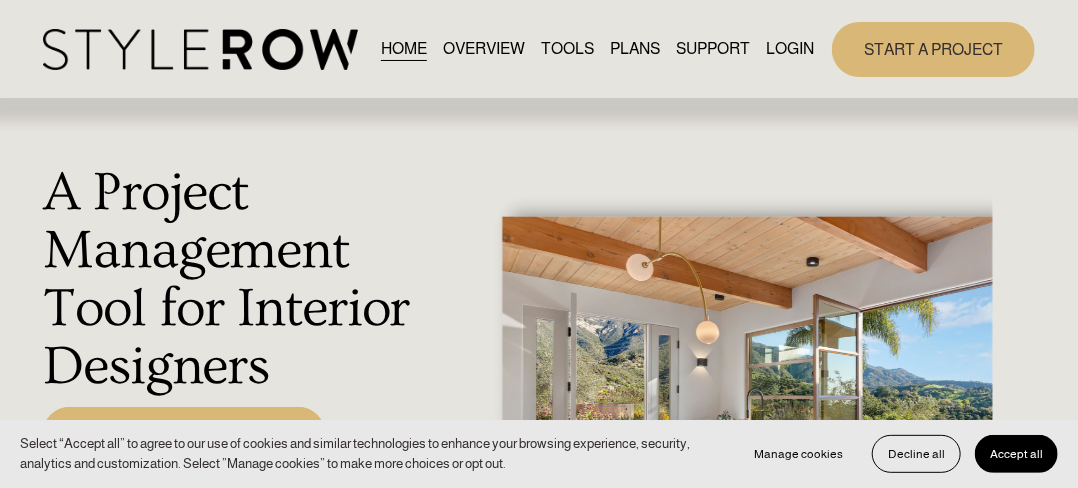 click on "LOGIN" at bounding box center [791, 49] 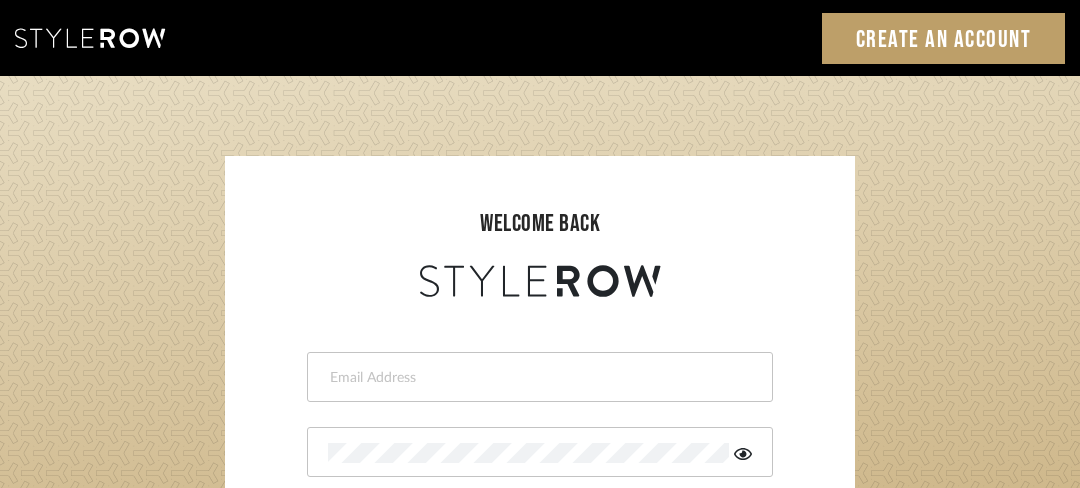 scroll, scrollTop: 0, scrollLeft: 0, axis: both 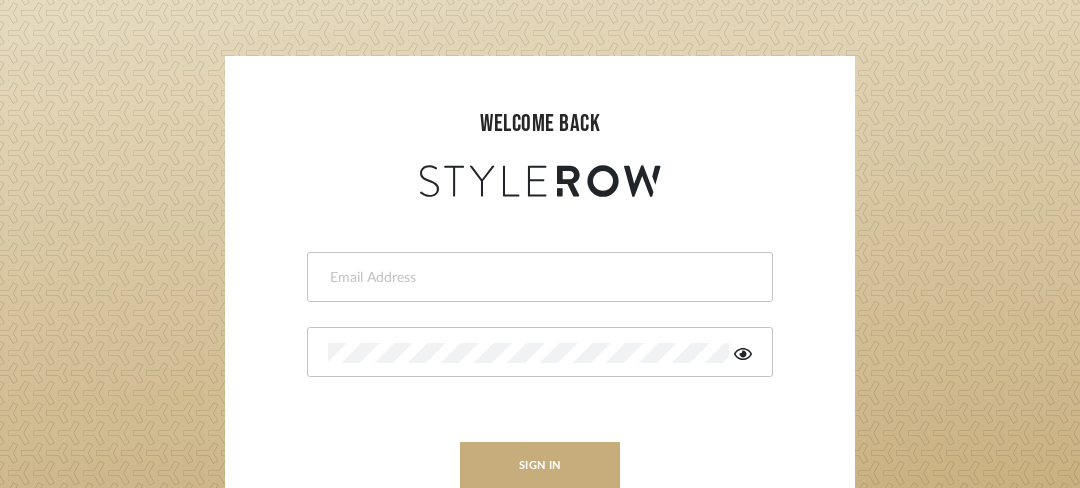 type on "shopthehouse101@gmail.com" 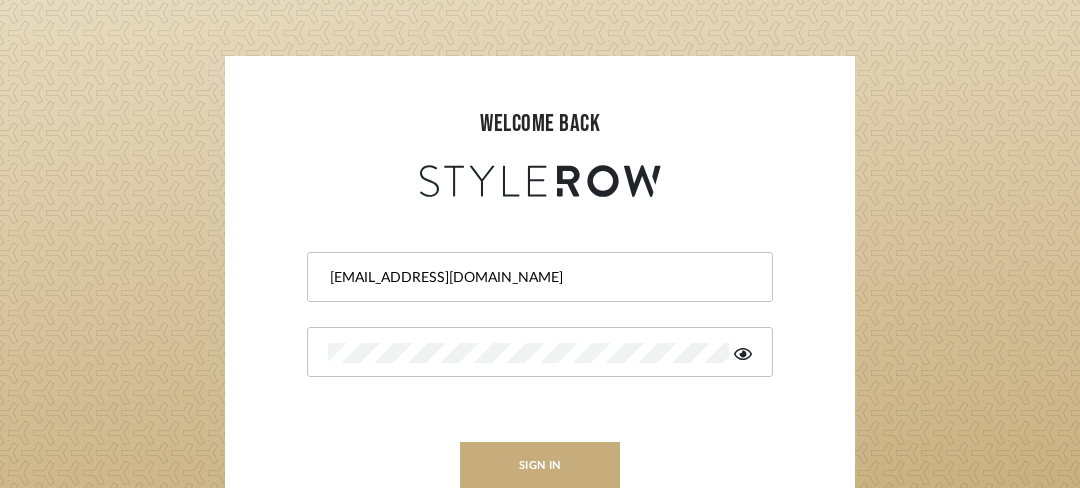 click on "sign in" at bounding box center [540, 465] 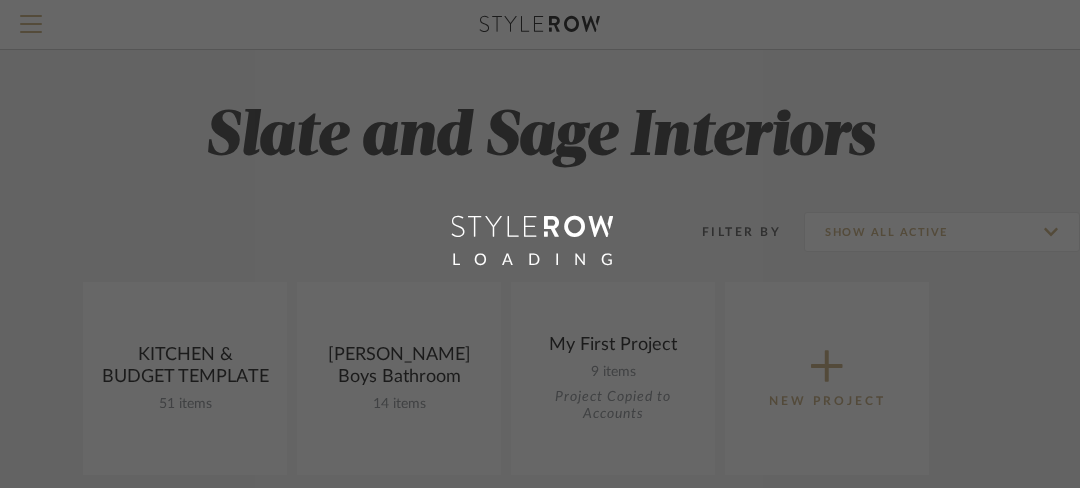 scroll, scrollTop: 0, scrollLeft: 0, axis: both 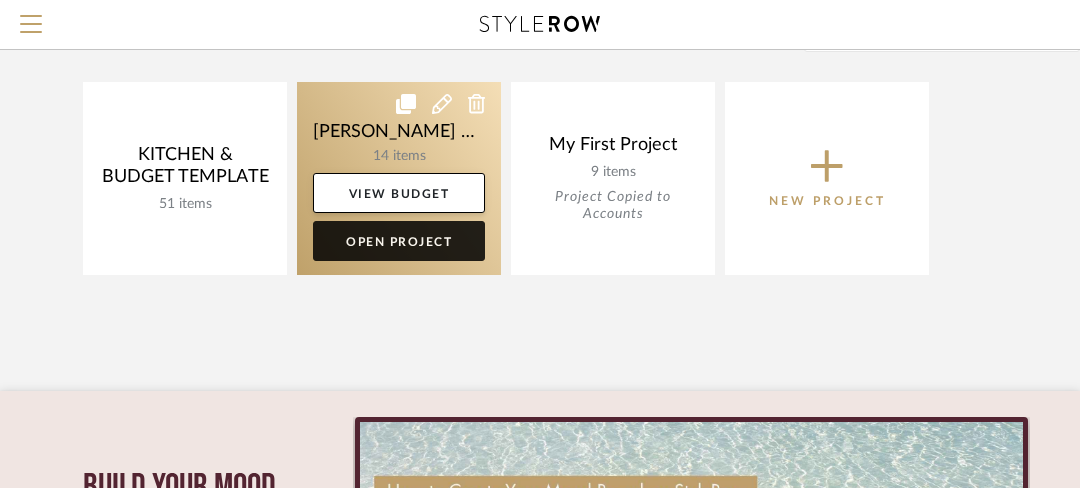 click on "Open Project" 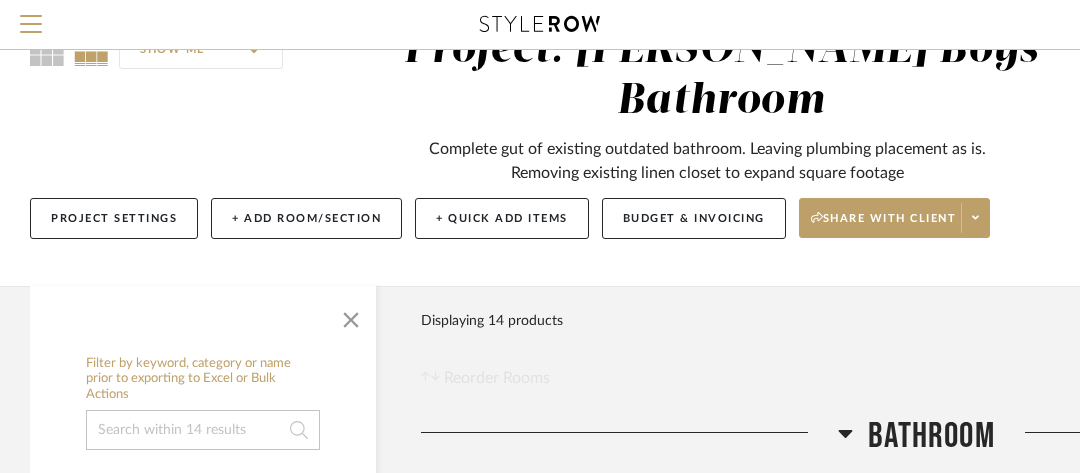 scroll, scrollTop: 200, scrollLeft: 0, axis: vertical 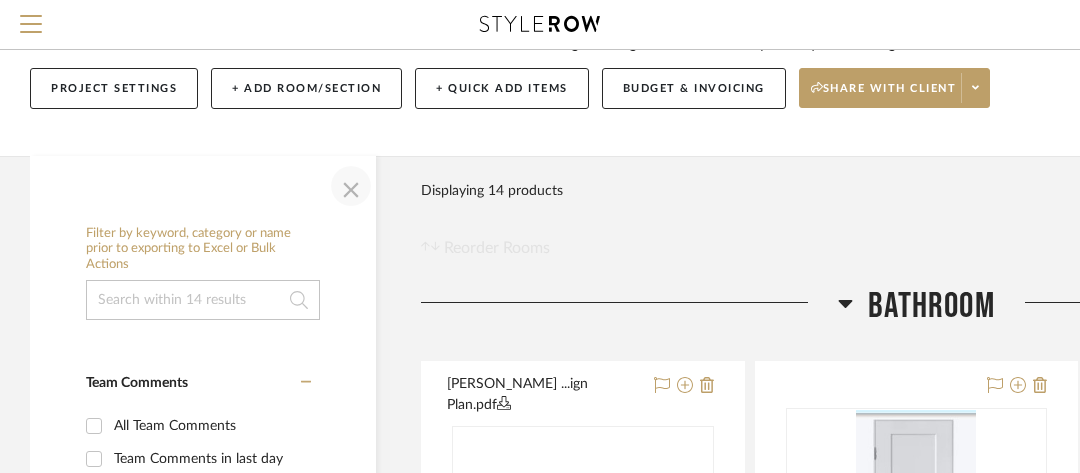 click 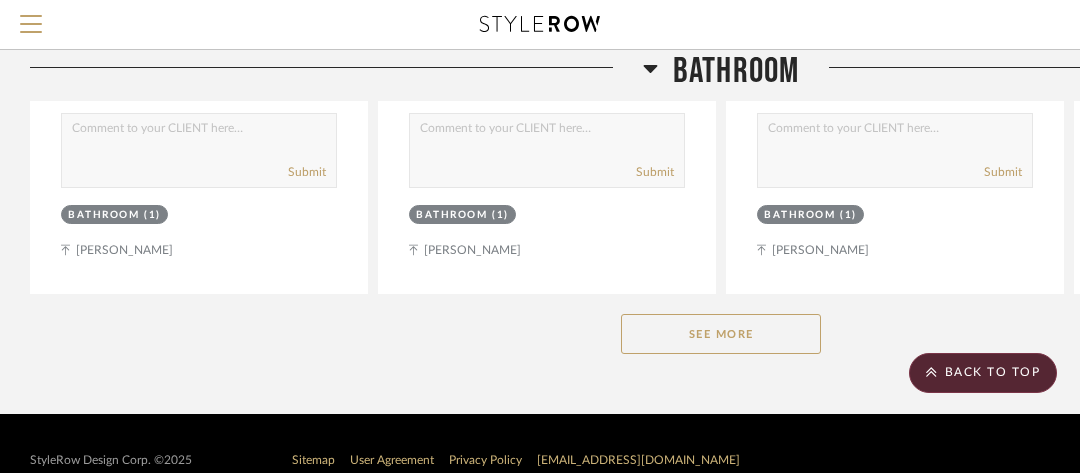 scroll, scrollTop: 1177, scrollLeft: 0, axis: vertical 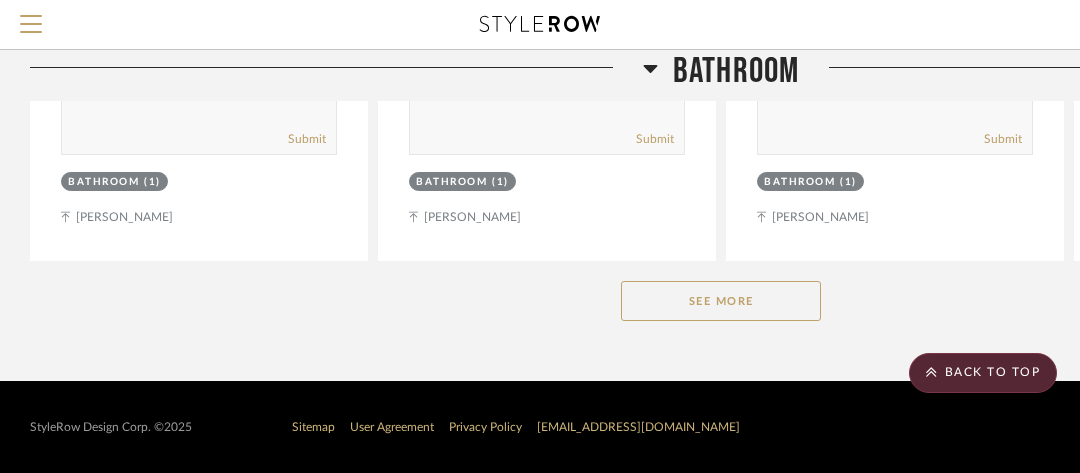 click on "See More" 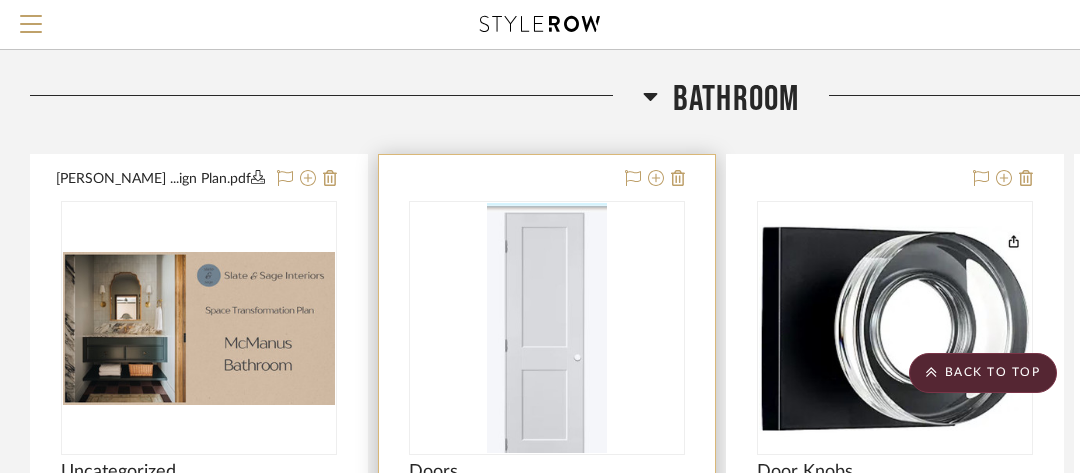 scroll, scrollTop: 377, scrollLeft: 0, axis: vertical 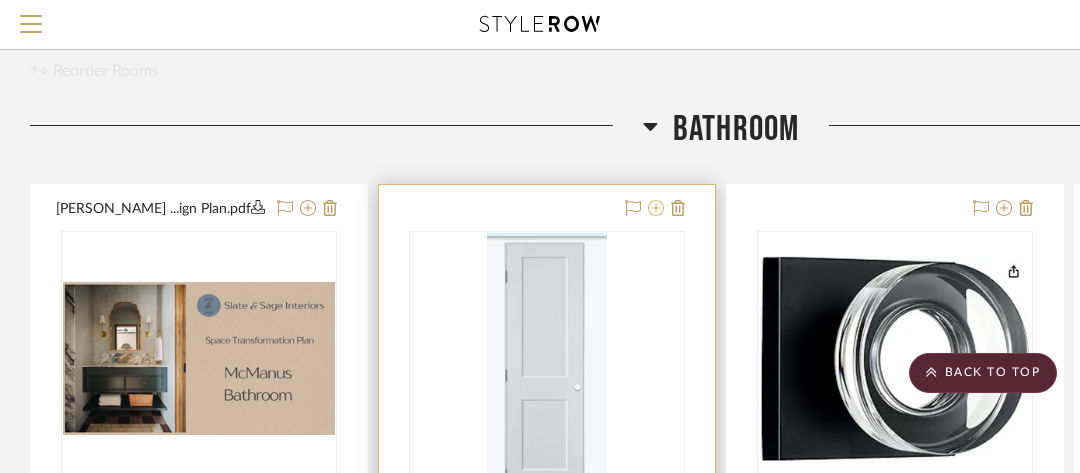click 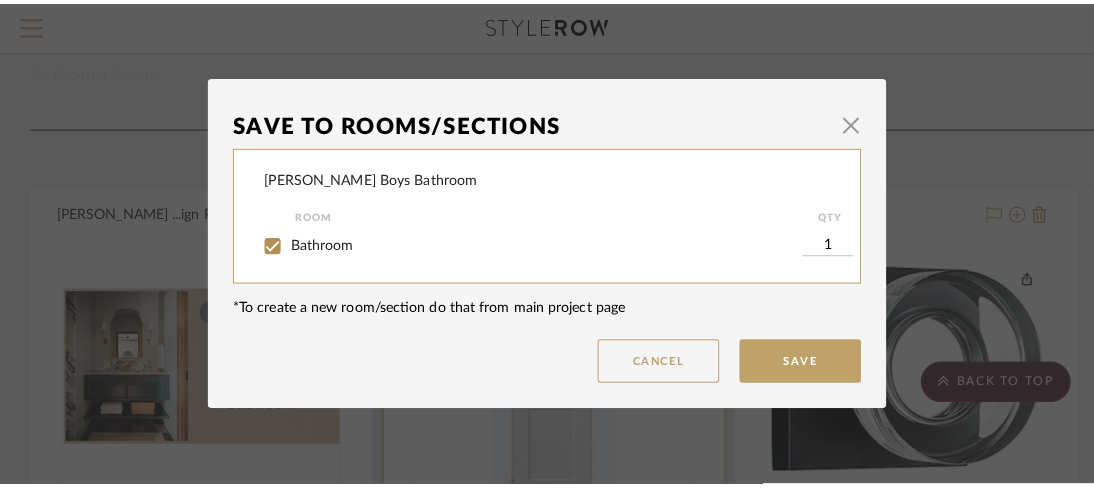 scroll, scrollTop: 0, scrollLeft: 0, axis: both 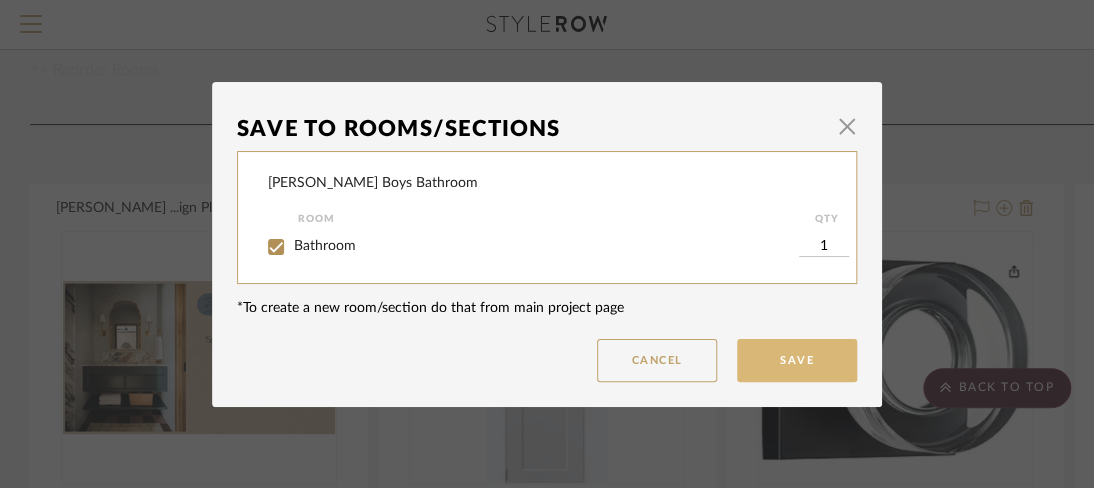 click on "Save" at bounding box center (797, 360) 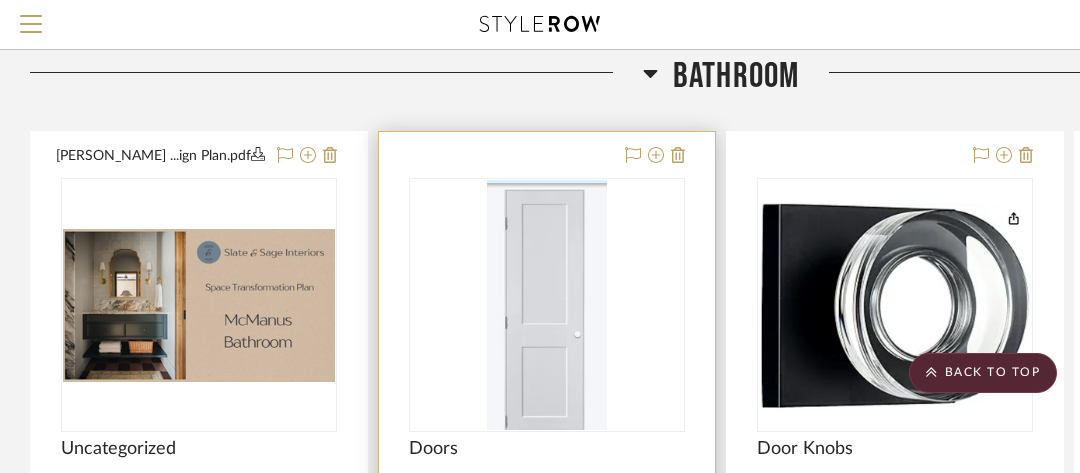 scroll, scrollTop: 377, scrollLeft: 0, axis: vertical 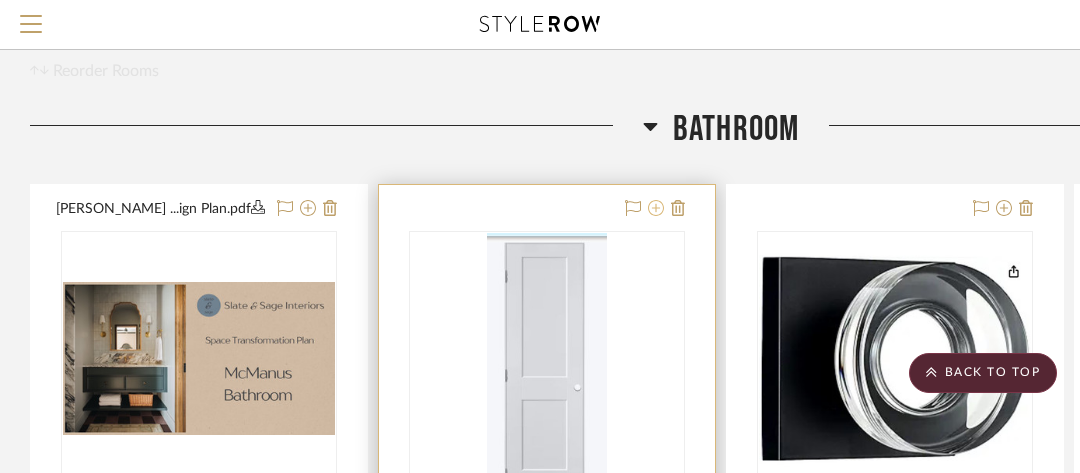 click 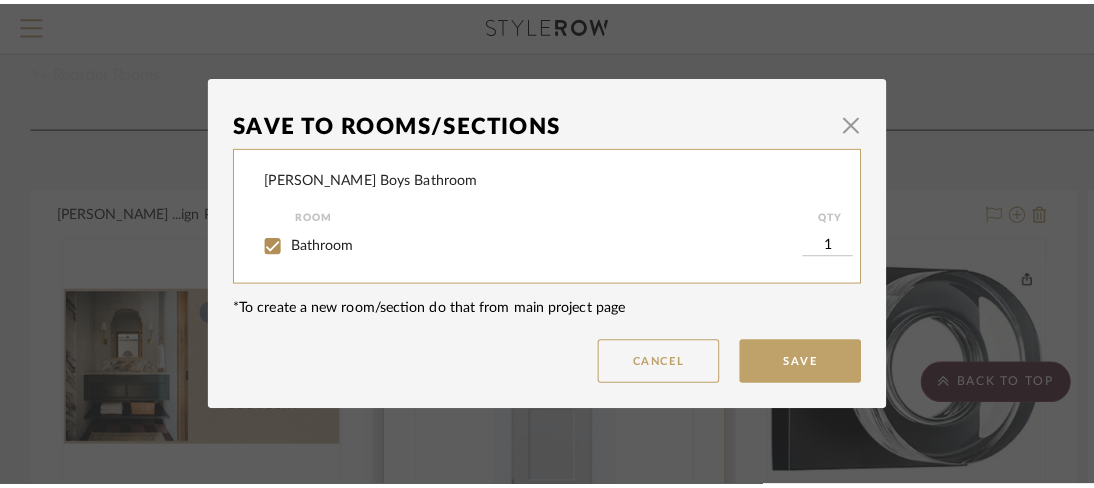 scroll, scrollTop: 0, scrollLeft: 0, axis: both 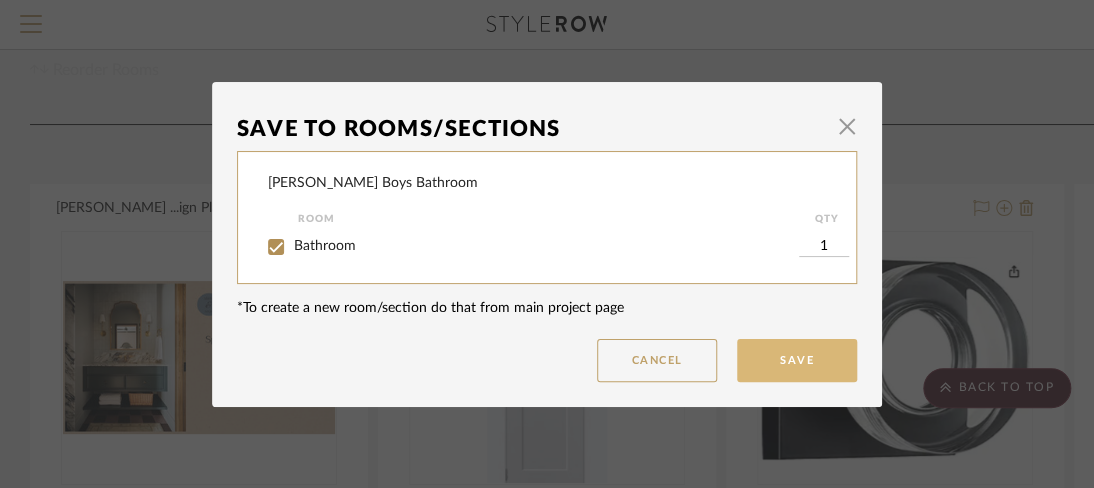 click on "Save" at bounding box center (797, 360) 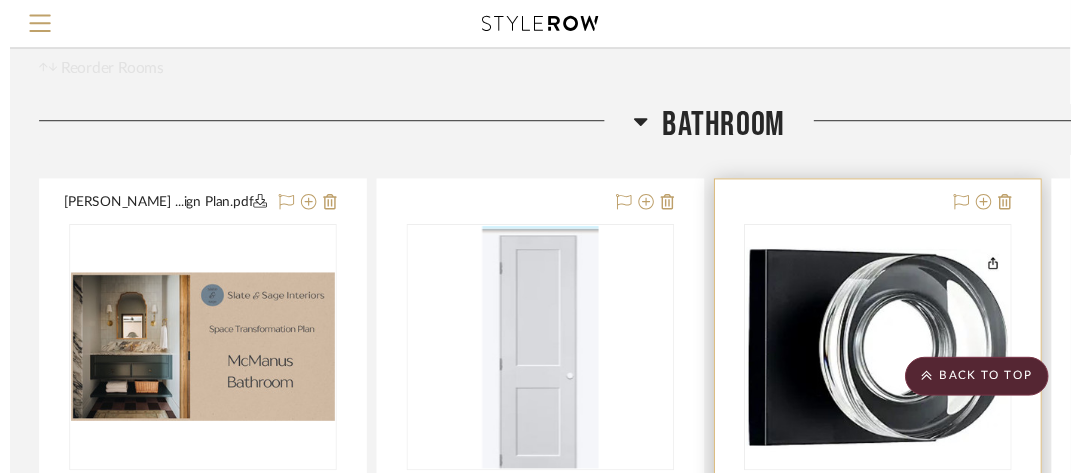 scroll, scrollTop: 377, scrollLeft: 0, axis: vertical 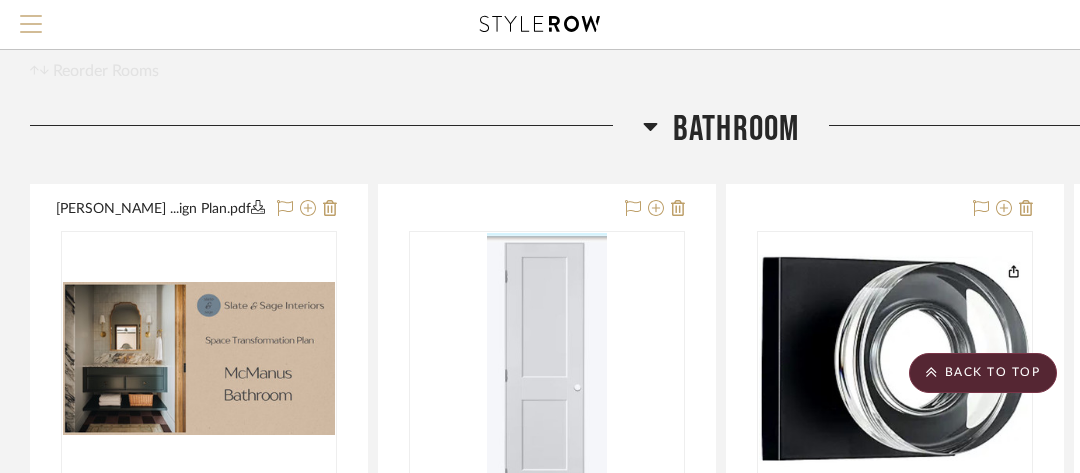 click at bounding box center [31, 30] 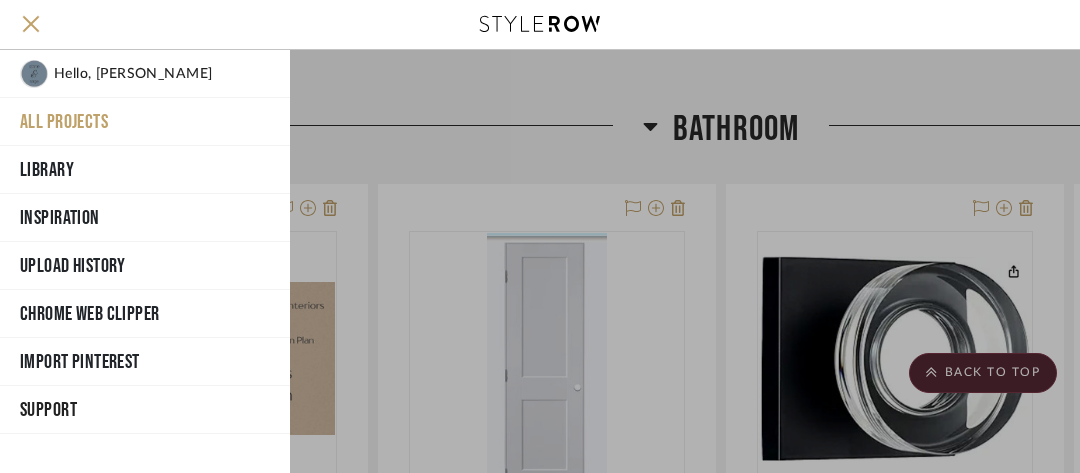click on "All Projects" at bounding box center (145, 122) 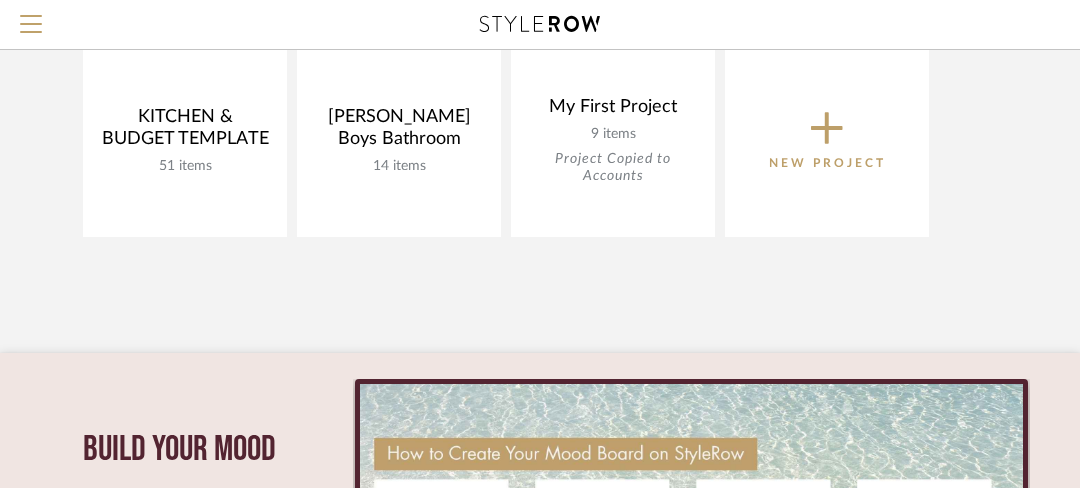 scroll, scrollTop: 203, scrollLeft: 0, axis: vertical 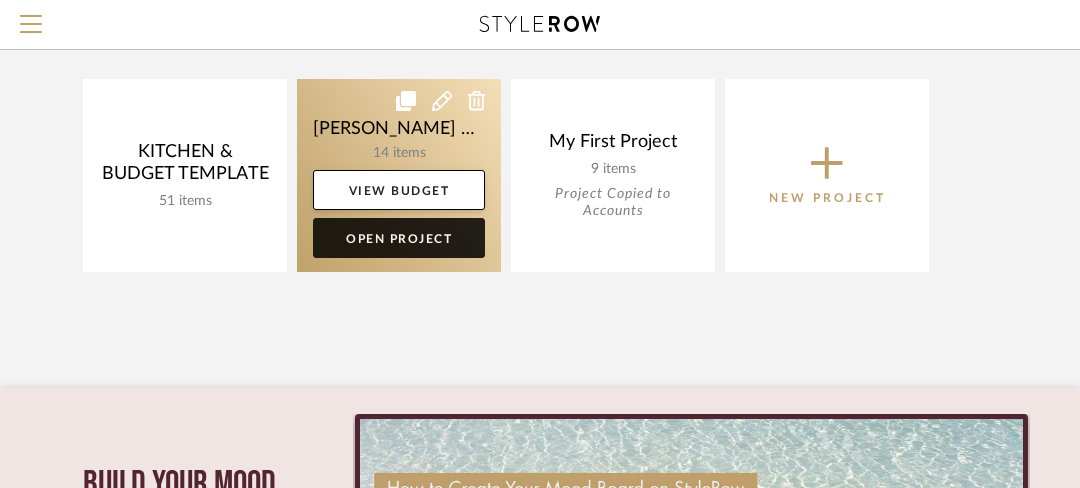 click on "Open Project" 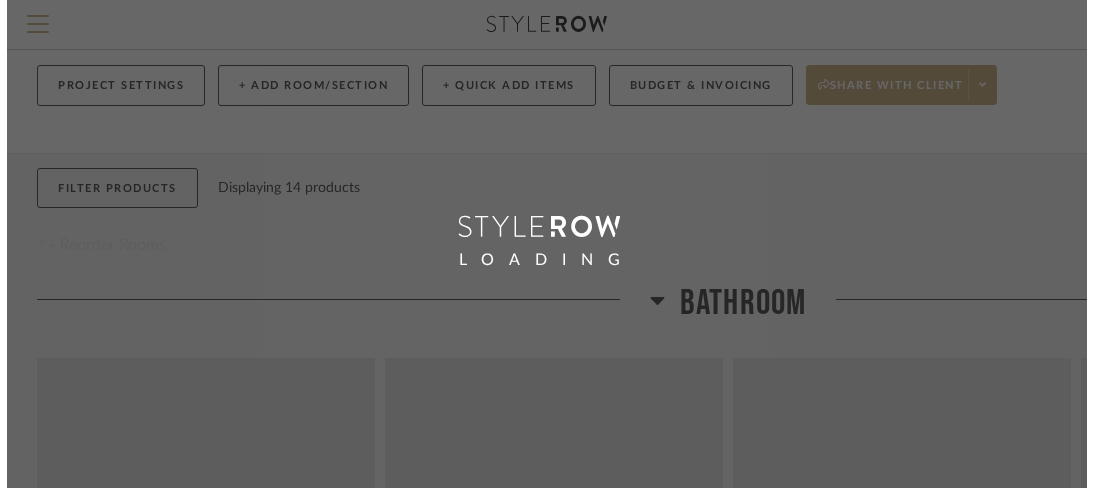 scroll, scrollTop: 0, scrollLeft: 0, axis: both 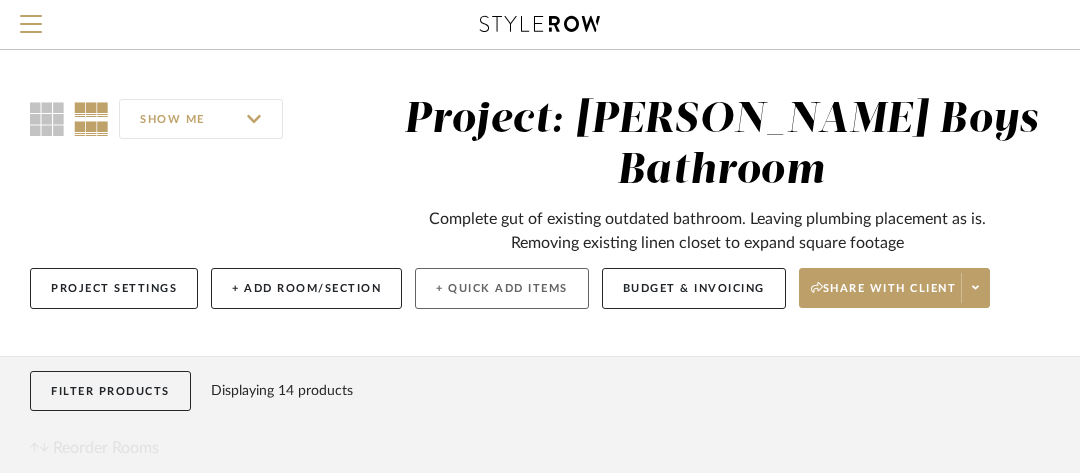 click on "+ Quick Add Items" 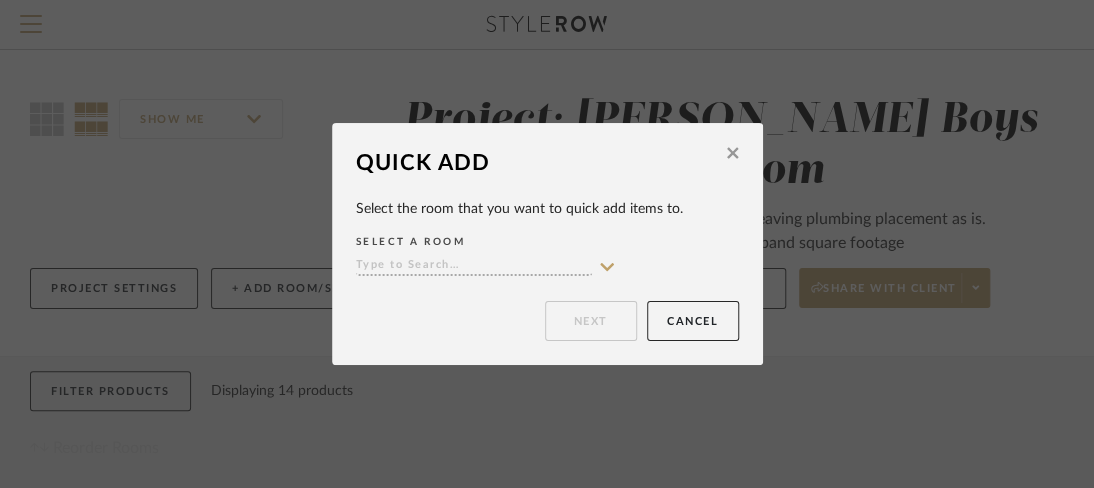 click 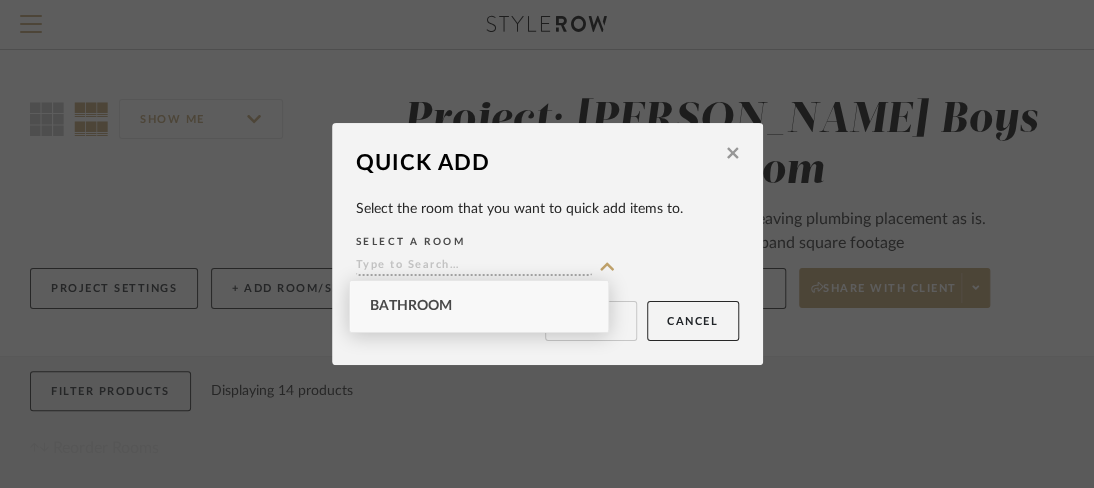 click on "Bathroom" at bounding box center (411, 306) 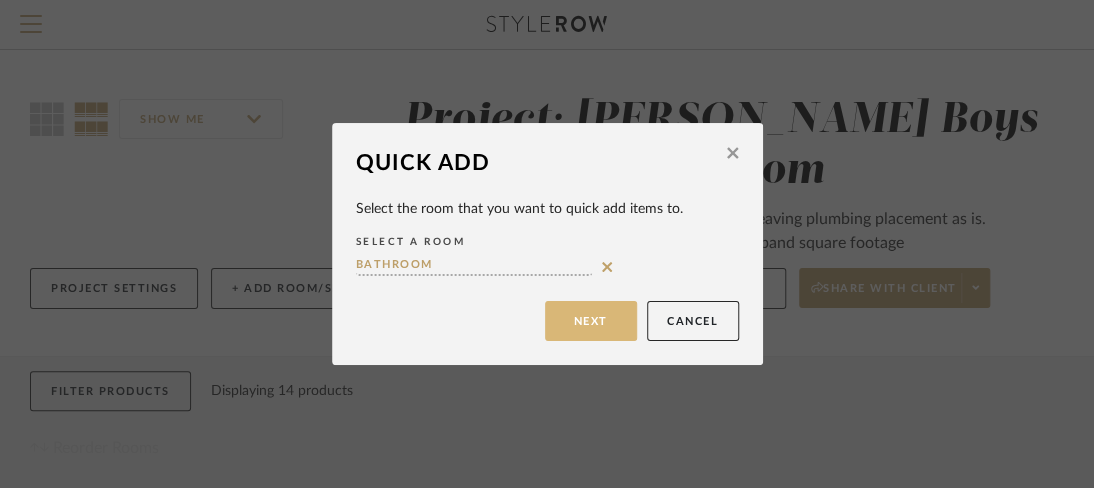 click on "Next" at bounding box center (591, 321) 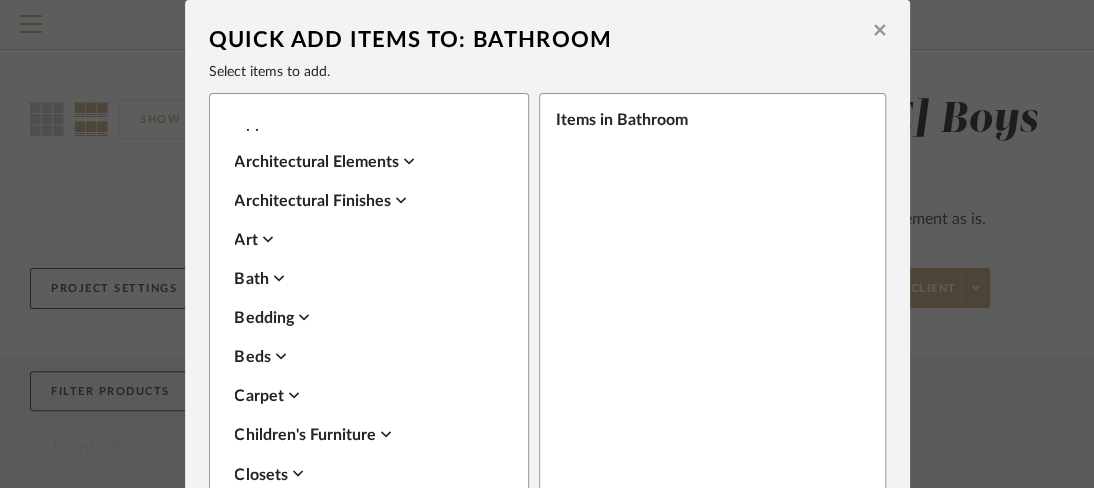scroll, scrollTop: 1000, scrollLeft: 0, axis: vertical 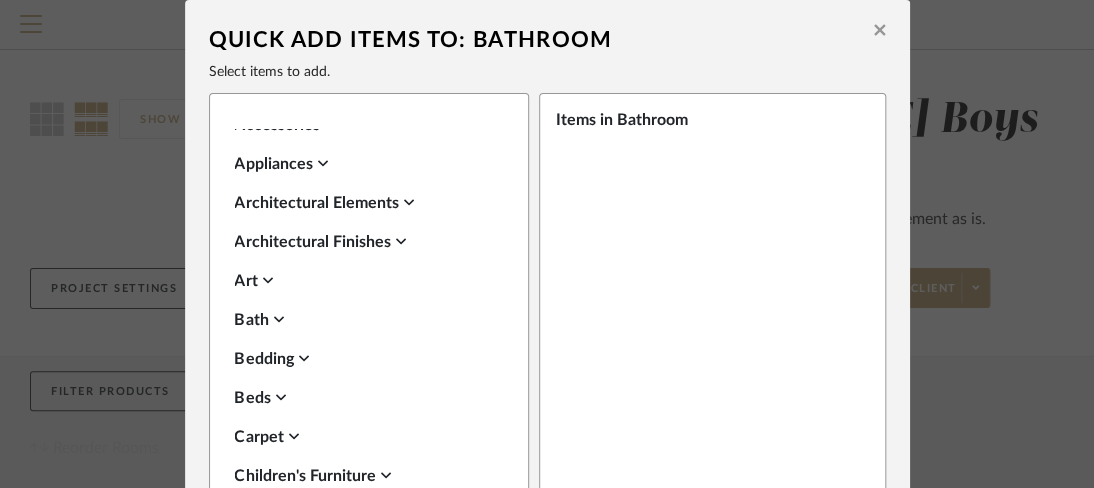 click on "Architectural Elements" at bounding box center (364, 203) 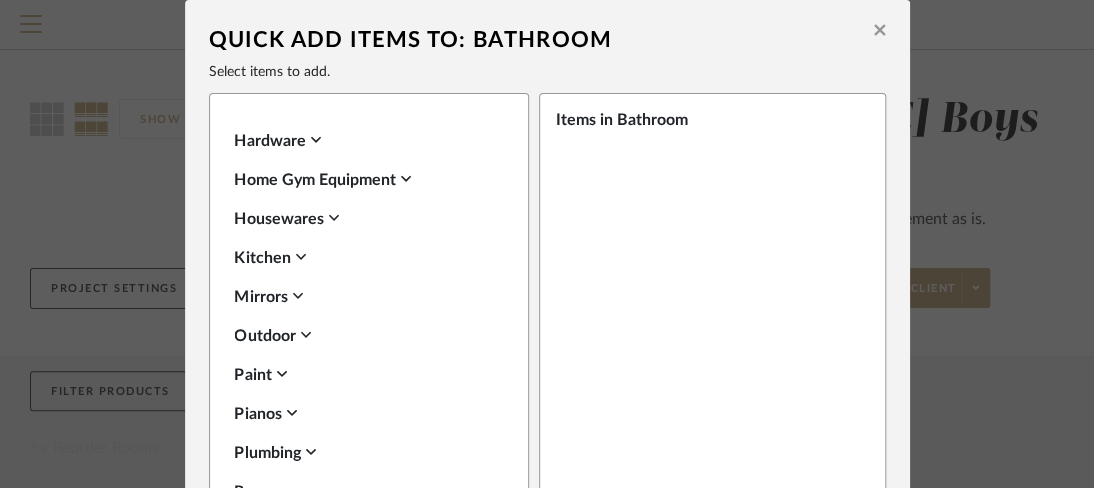 scroll, scrollTop: 2144, scrollLeft: 0, axis: vertical 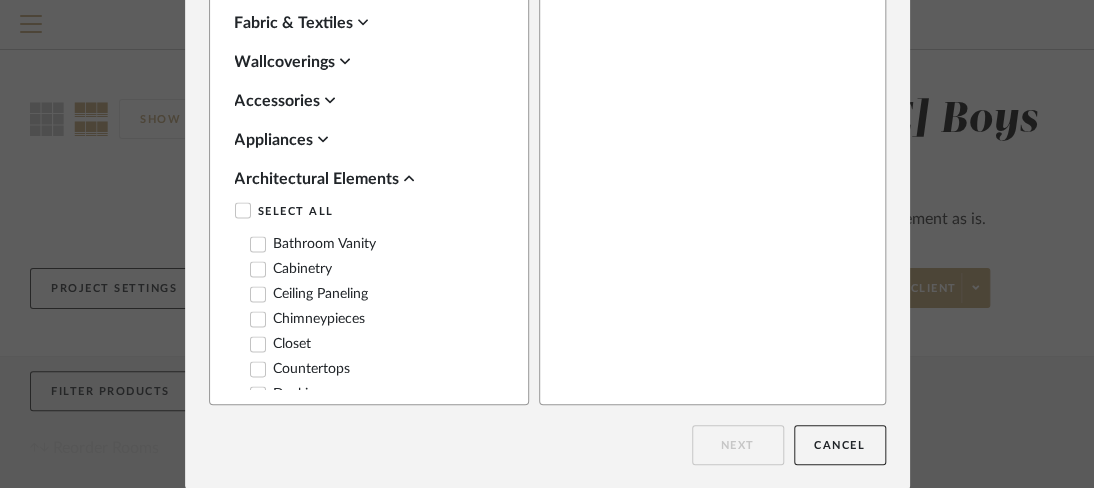 click 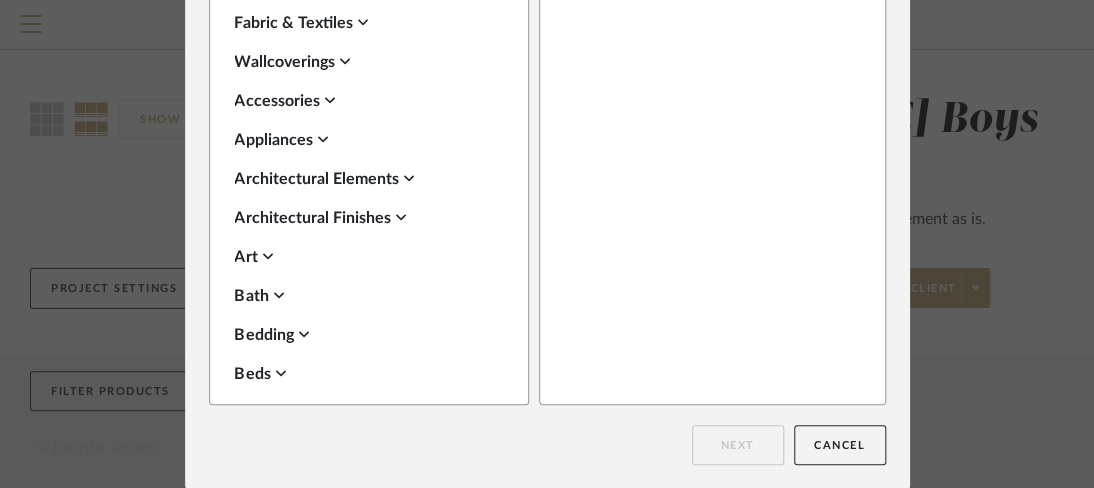 click on "Architectural Finishes" at bounding box center (364, 218) 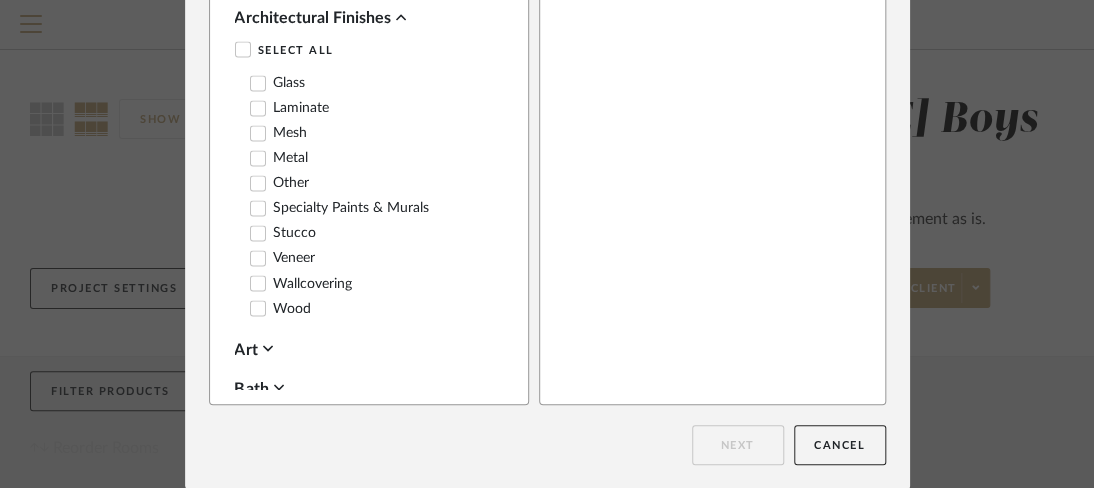 scroll, scrollTop: 744, scrollLeft: 0, axis: vertical 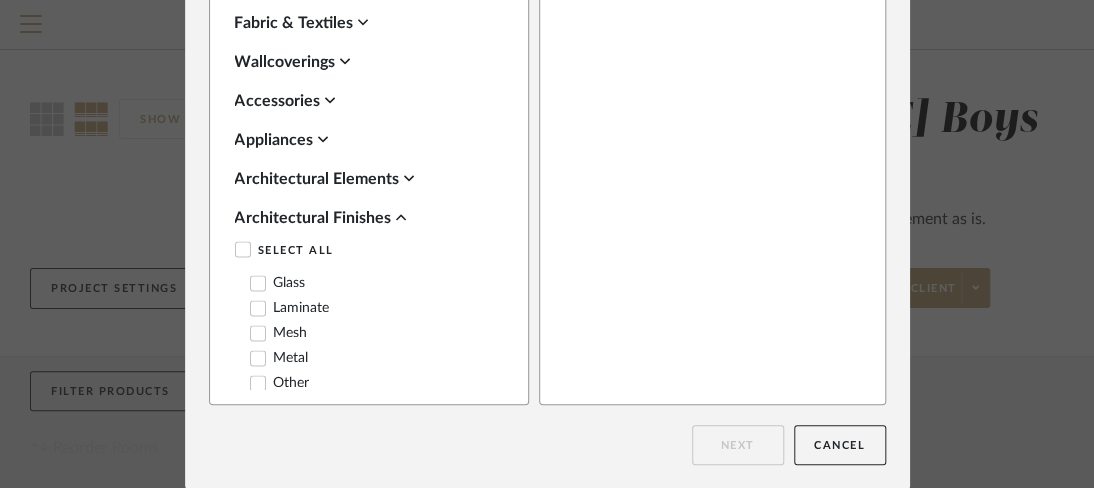 click 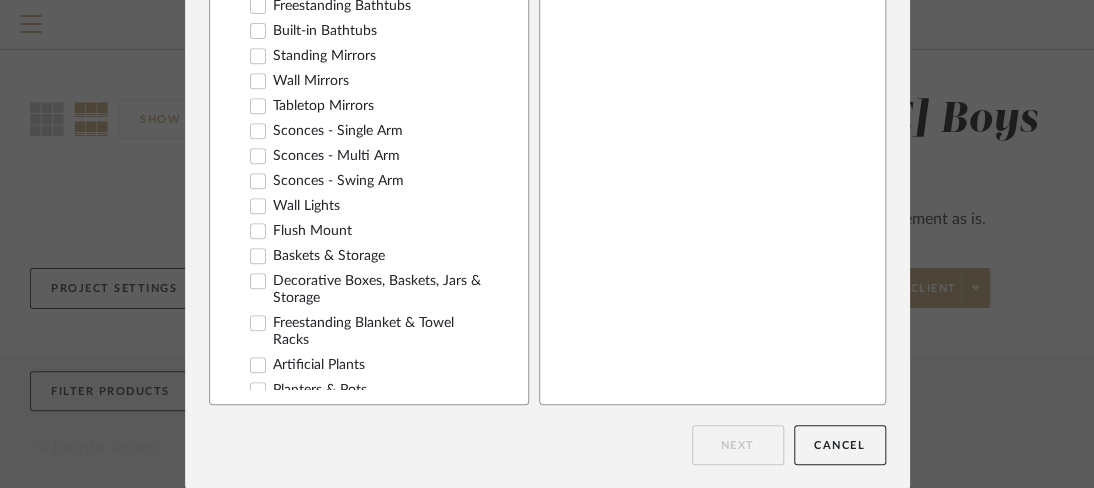 scroll, scrollTop: 0, scrollLeft: 0, axis: both 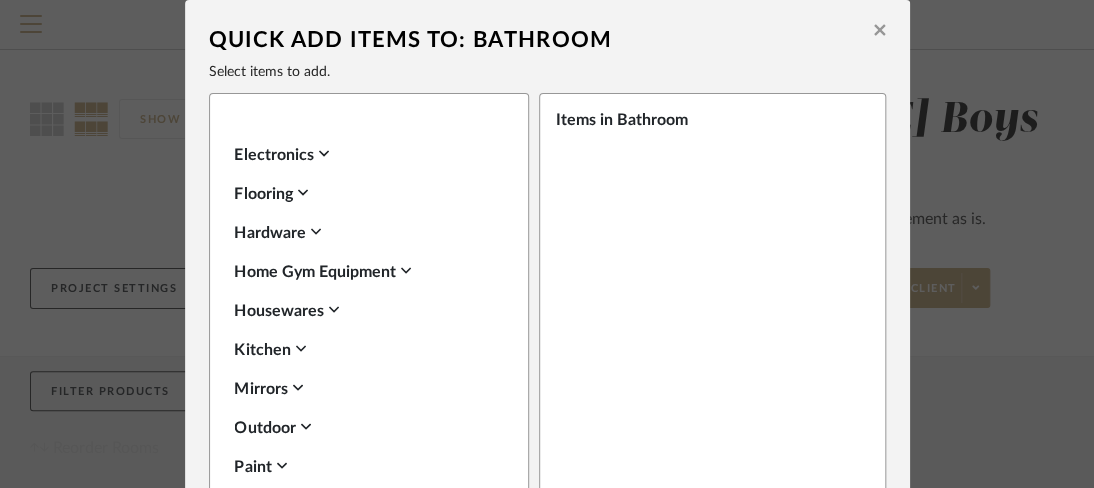 click on "Hardware" at bounding box center (364, 232) 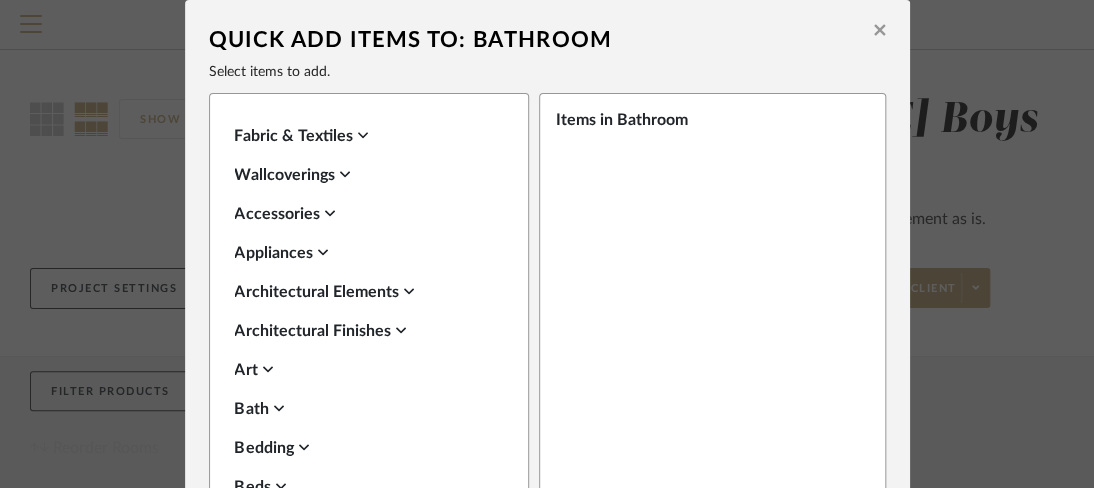 scroll, scrollTop: 900, scrollLeft: 0, axis: vertical 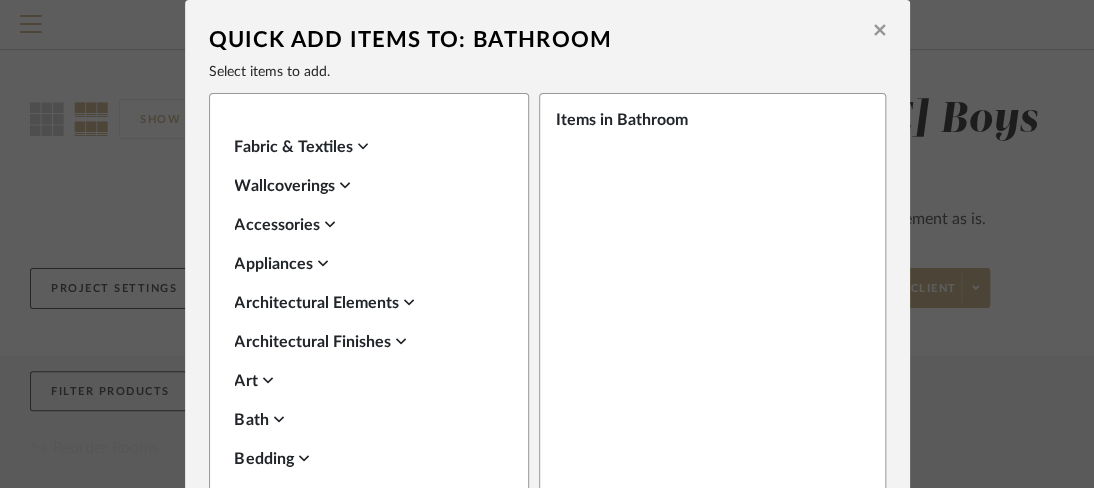 click on "Architectural Elements" at bounding box center (364, 303) 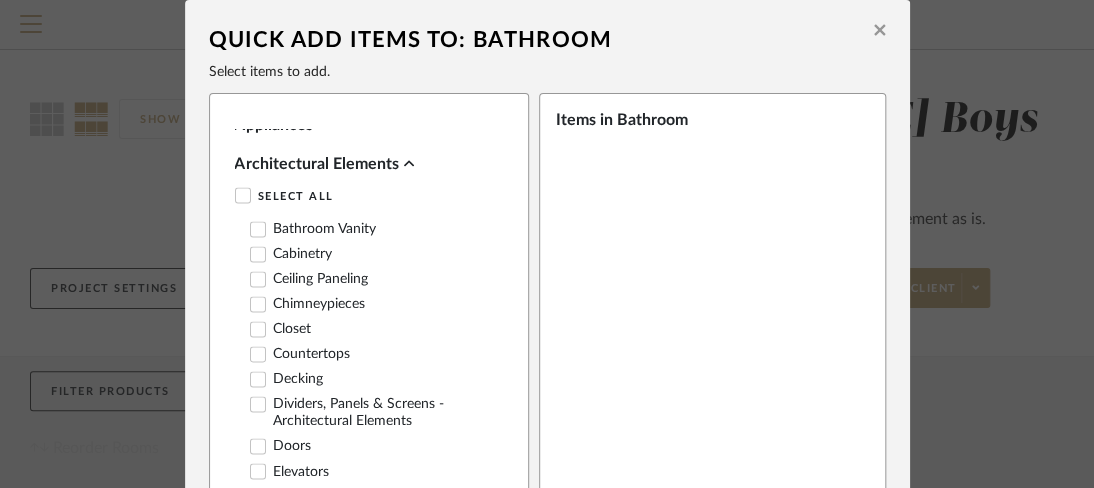 scroll, scrollTop: 1200, scrollLeft: 0, axis: vertical 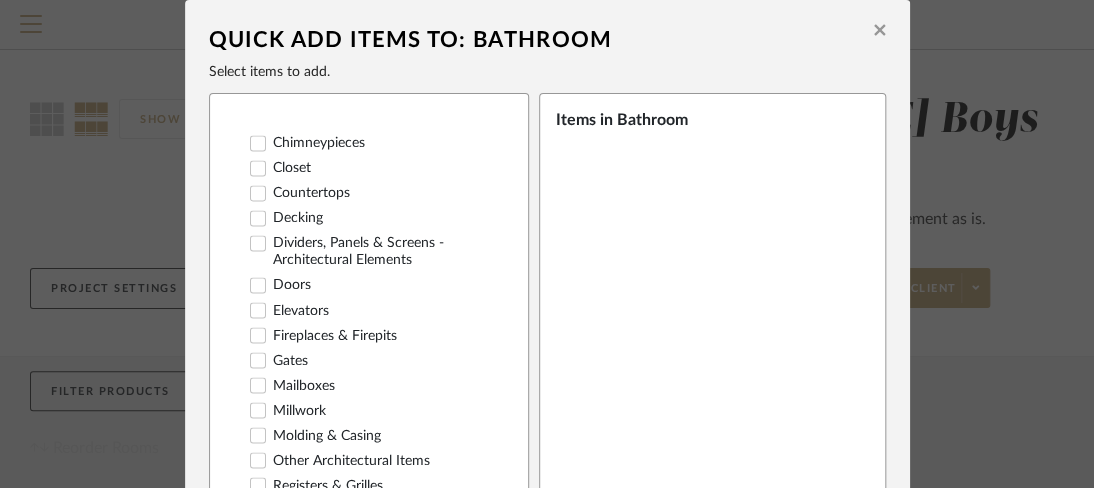 click 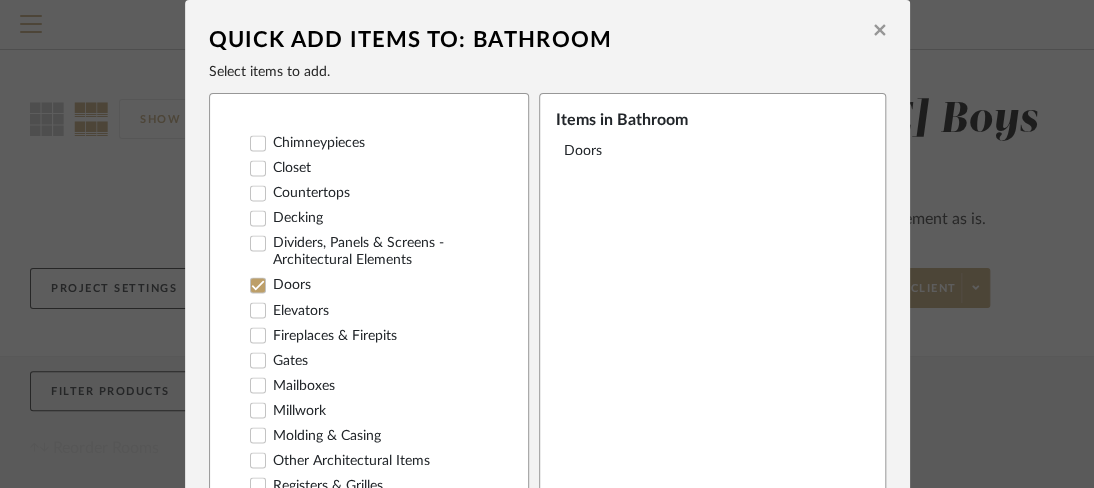 scroll, scrollTop: 280, scrollLeft: 0, axis: vertical 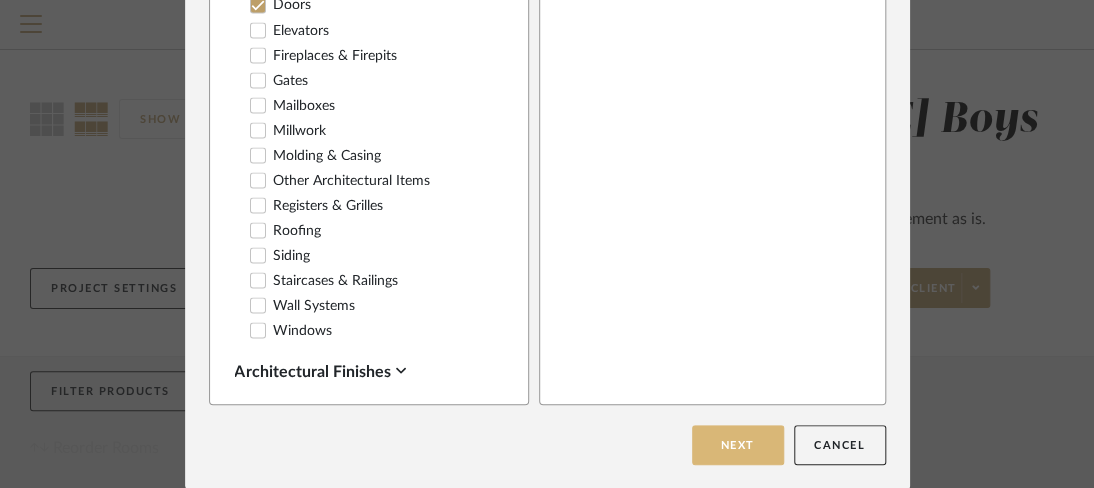 click on "Next" at bounding box center (738, 445) 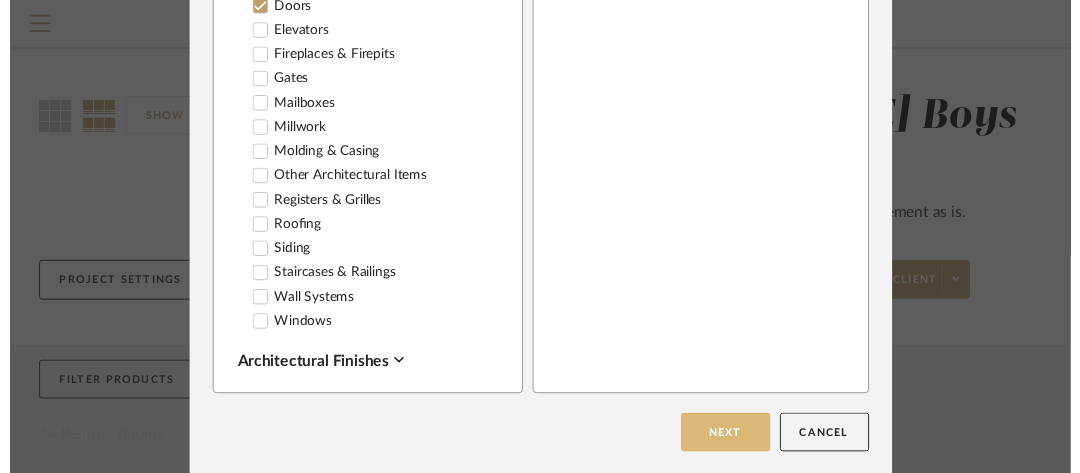 scroll, scrollTop: 0, scrollLeft: 0, axis: both 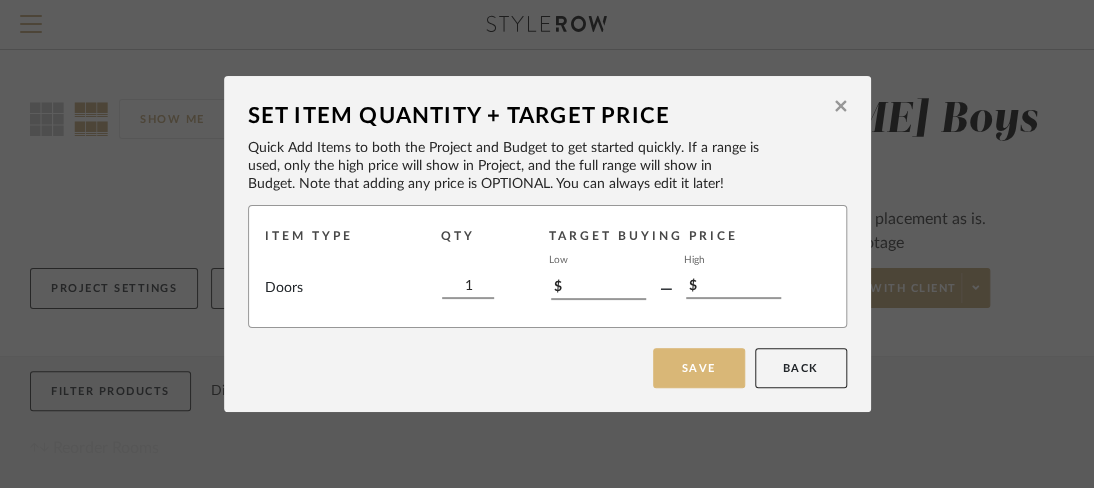 click on "Save" at bounding box center [699, 368] 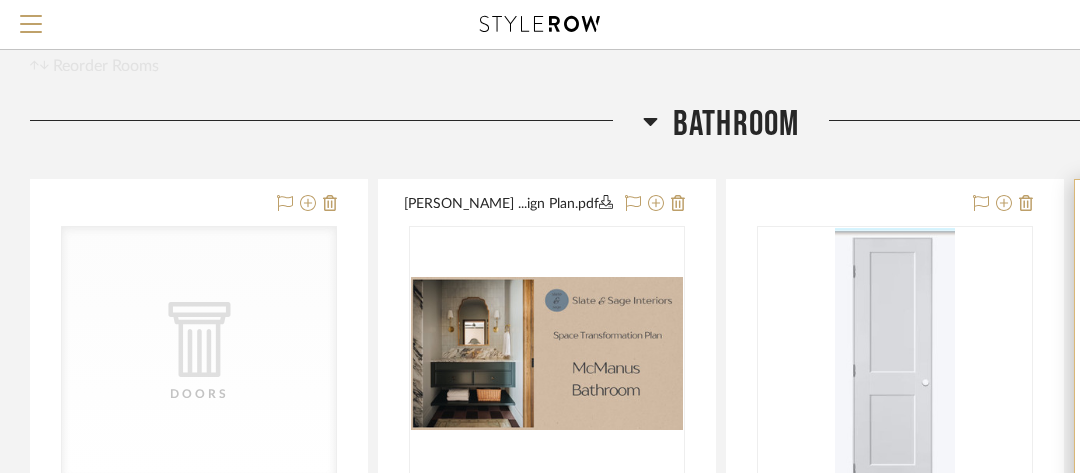 scroll, scrollTop: 500, scrollLeft: 0, axis: vertical 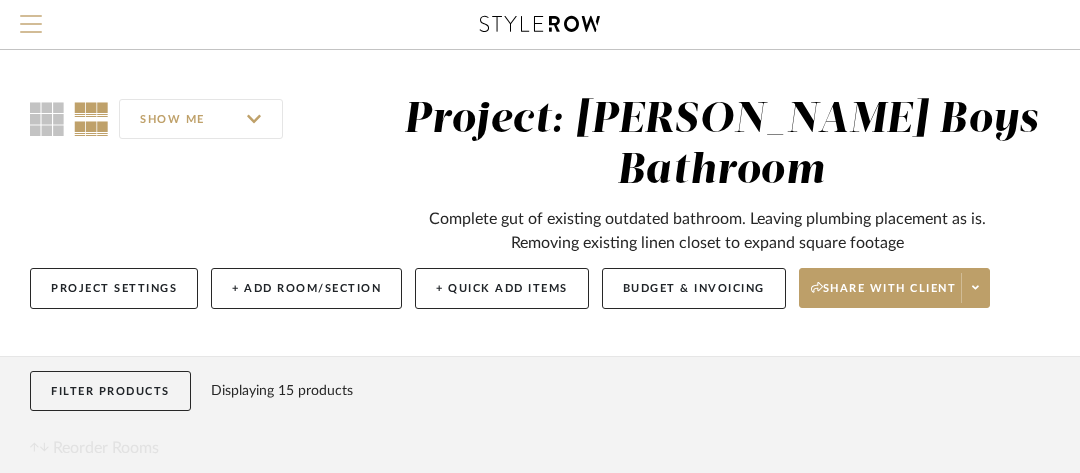 click at bounding box center (31, 30) 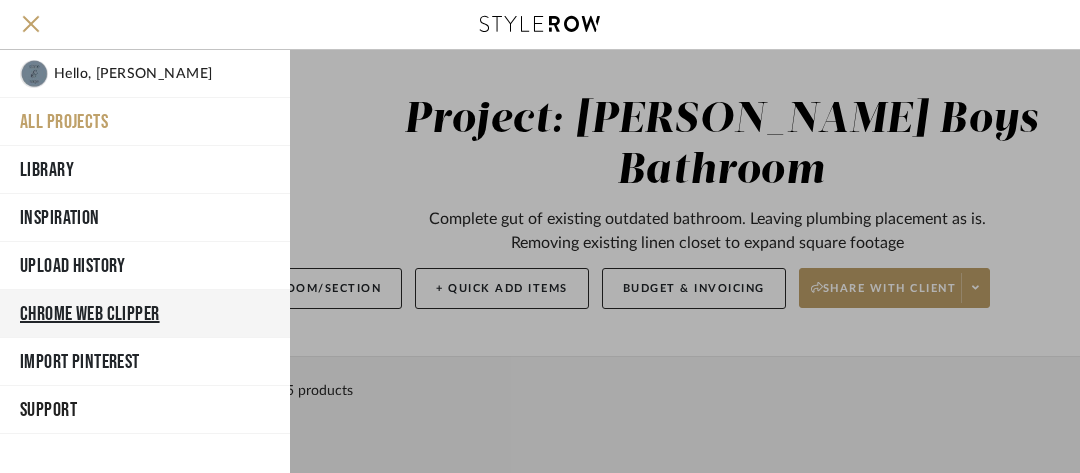 click on "Chrome Web Clipper" at bounding box center [145, 314] 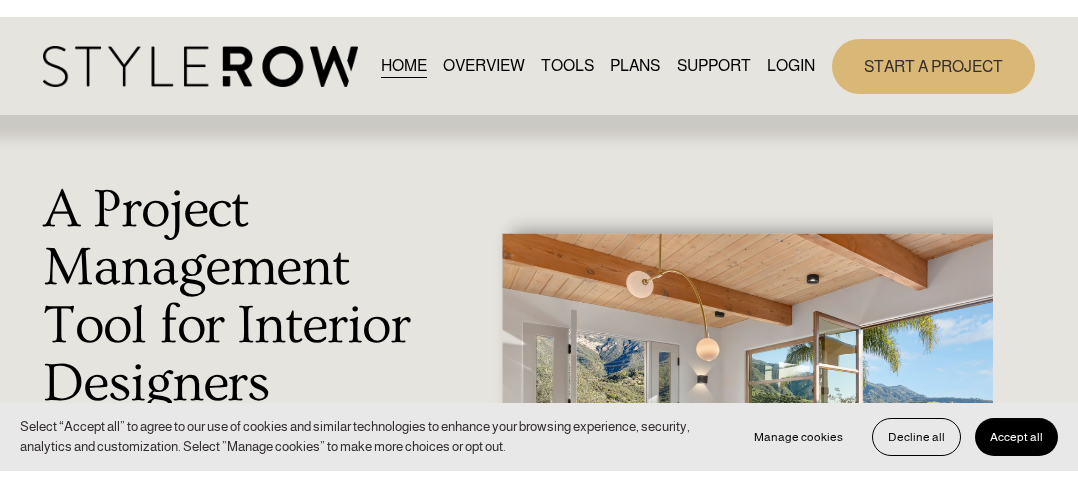 scroll, scrollTop: 0, scrollLeft: 0, axis: both 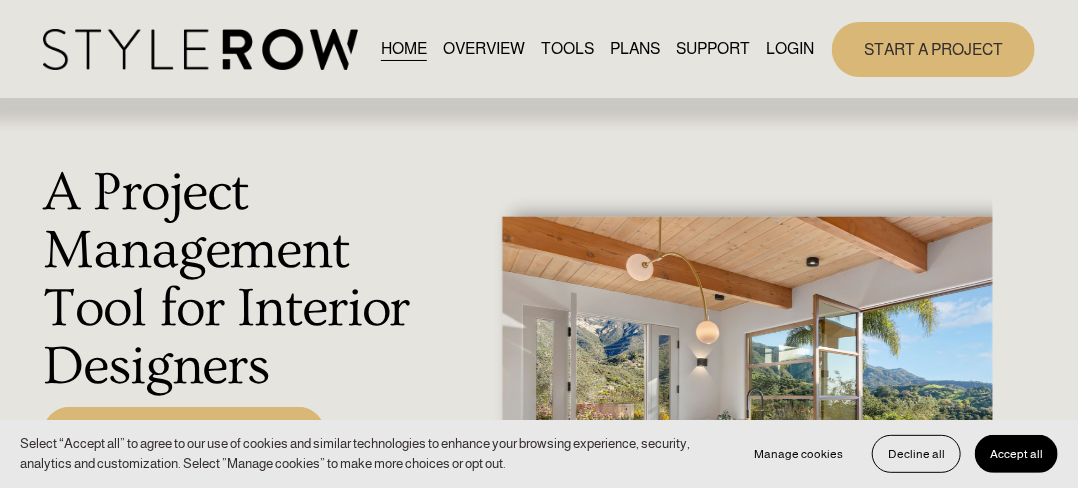 click on "LOGIN" at bounding box center (791, 49) 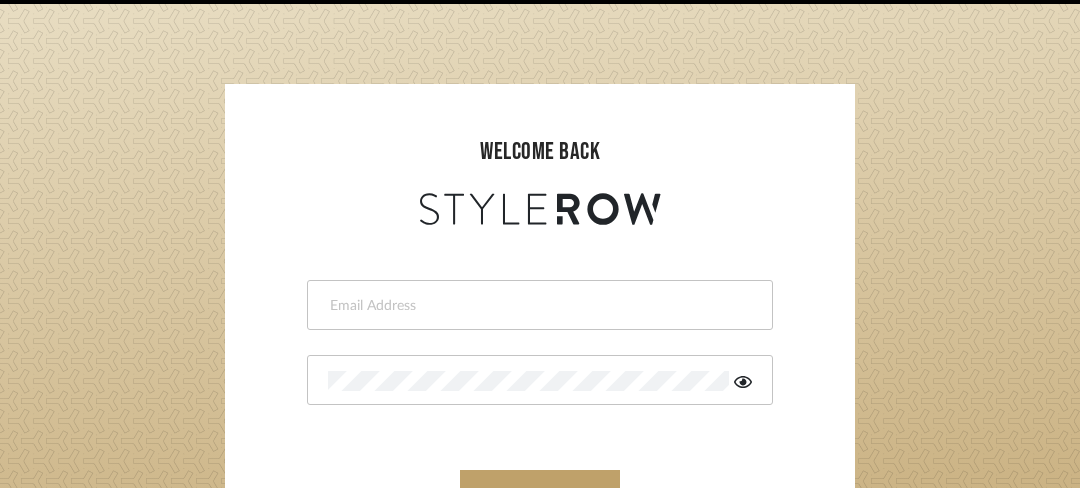 scroll, scrollTop: 188, scrollLeft: 0, axis: vertical 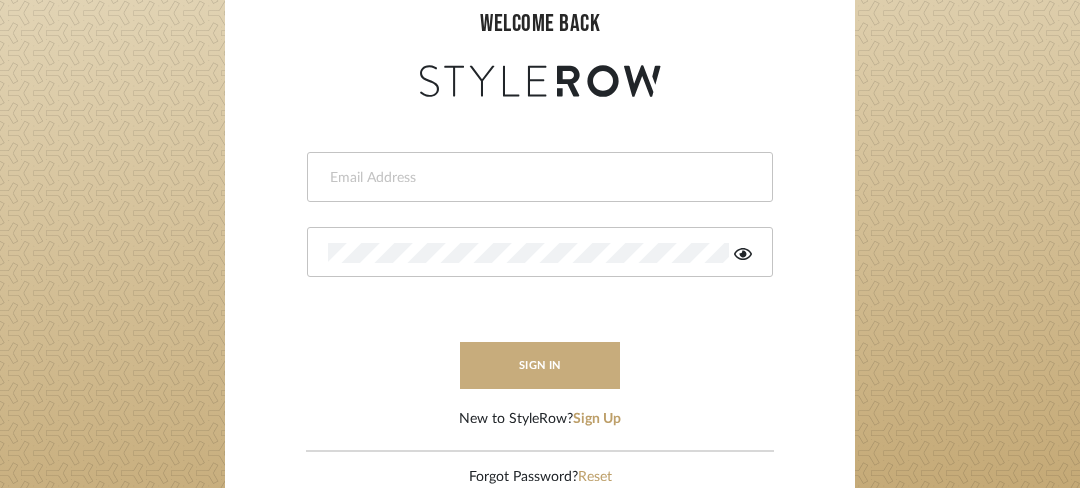 type on "shopthehouse101@gmail.com" 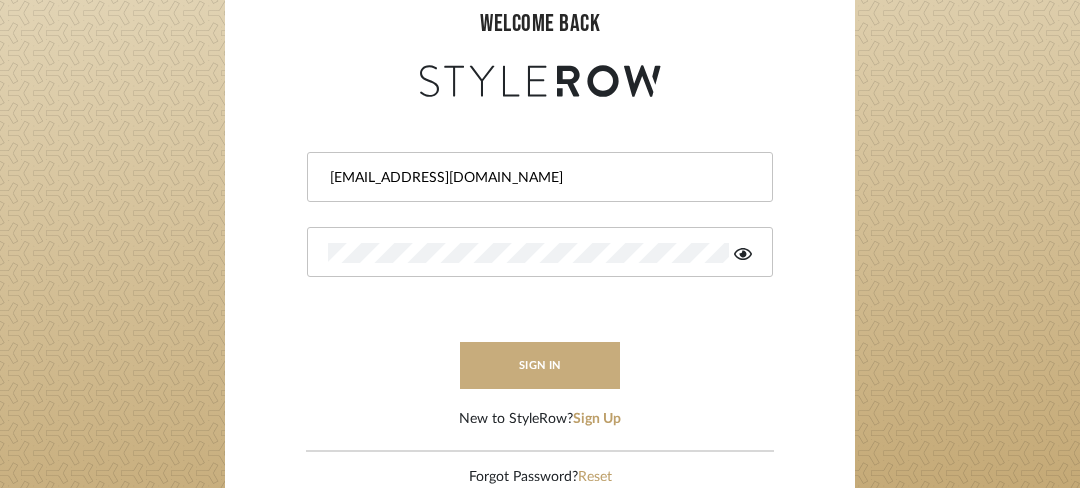 click on "sign in" at bounding box center [540, 365] 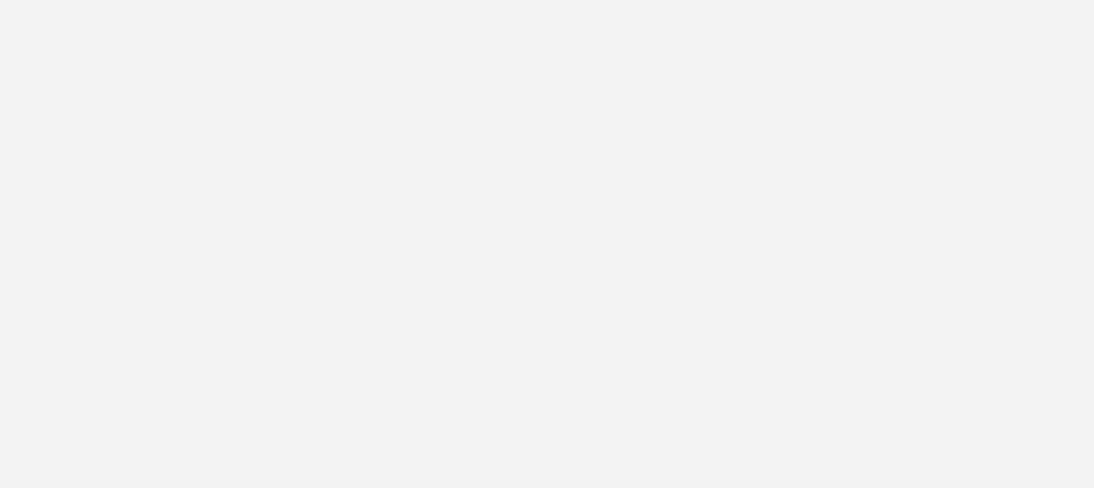 scroll, scrollTop: 0, scrollLeft: 0, axis: both 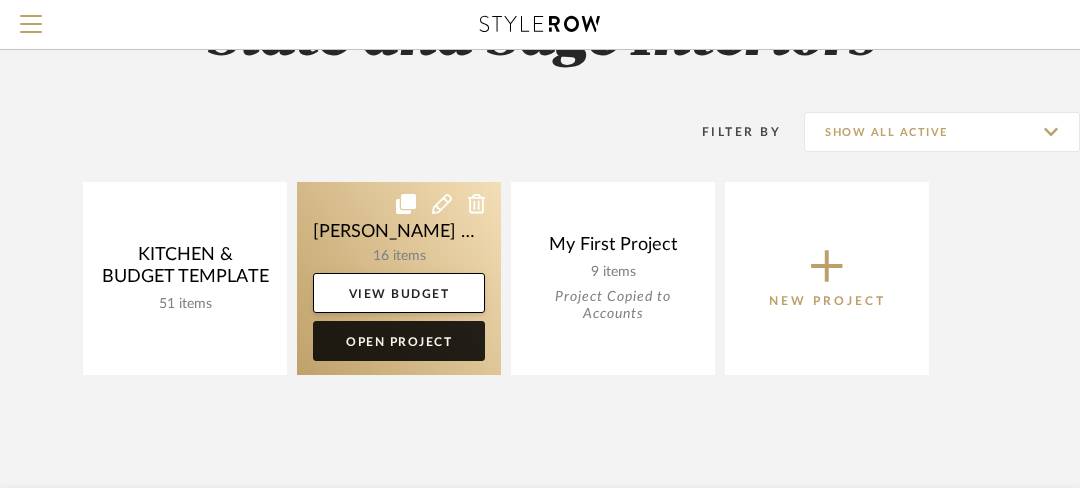 click on "Open Project" 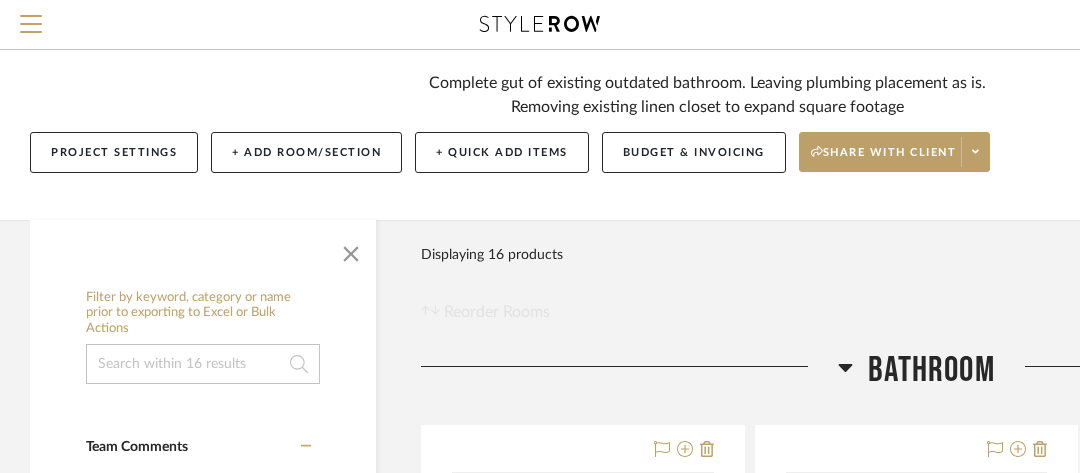 scroll, scrollTop: 300, scrollLeft: 0, axis: vertical 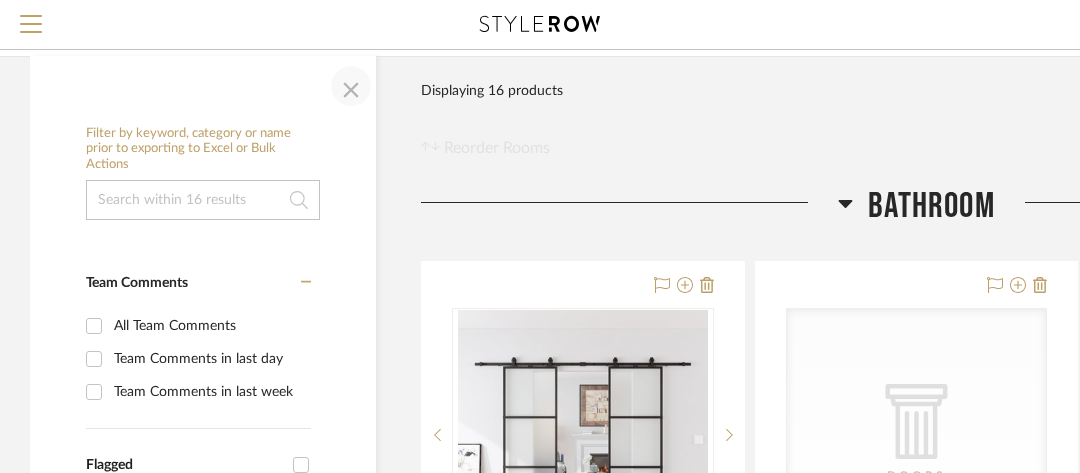 click 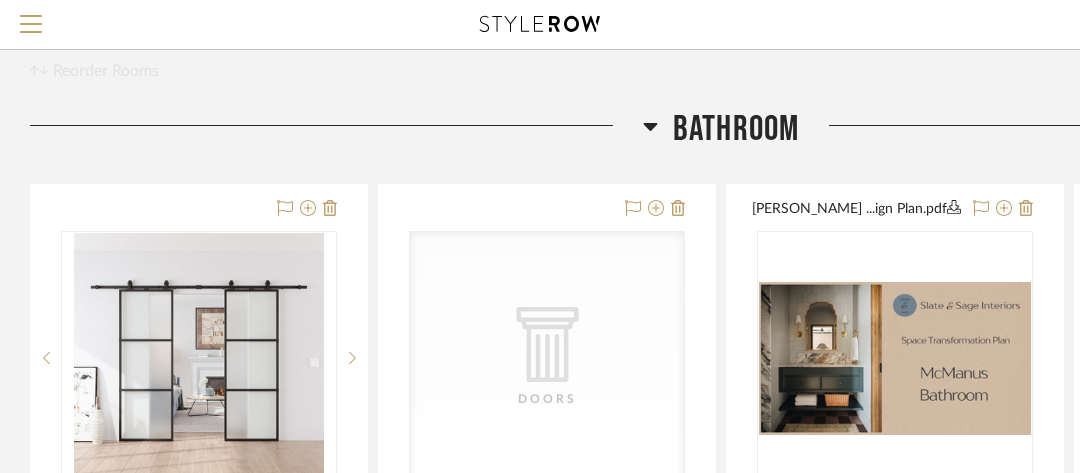 scroll, scrollTop: 500, scrollLeft: 0, axis: vertical 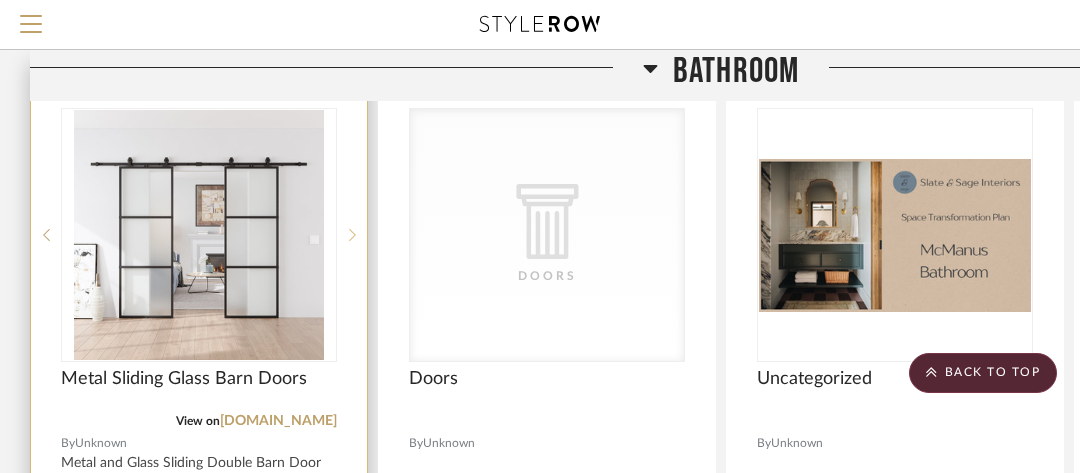 click 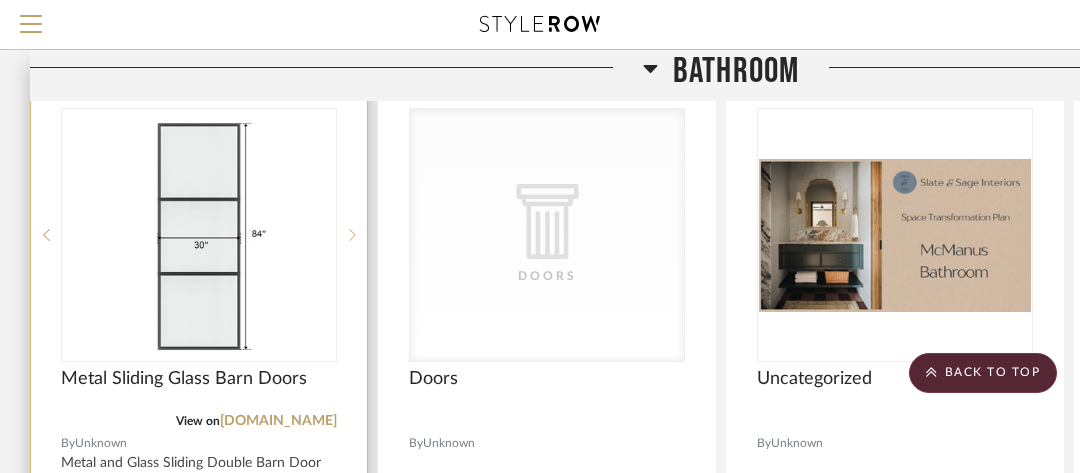 click 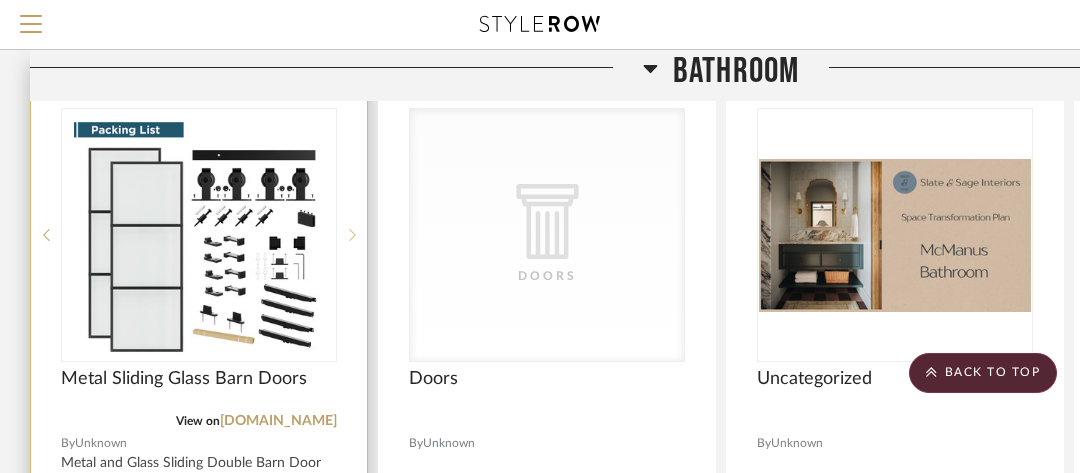 click 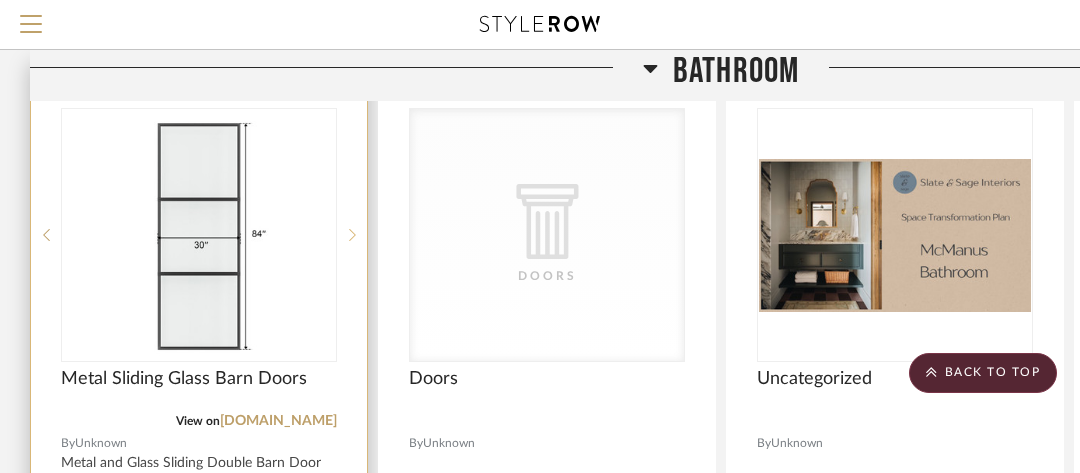 click 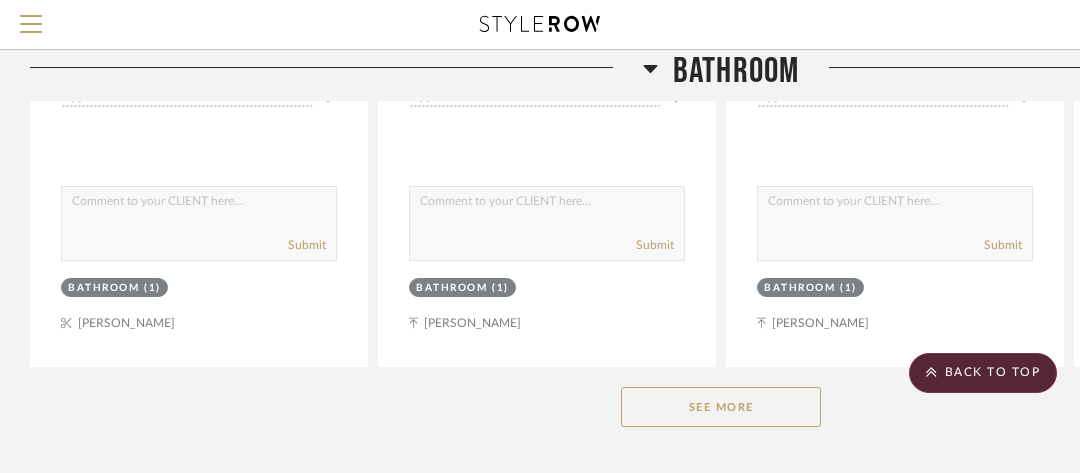 scroll, scrollTop: 1177, scrollLeft: 0, axis: vertical 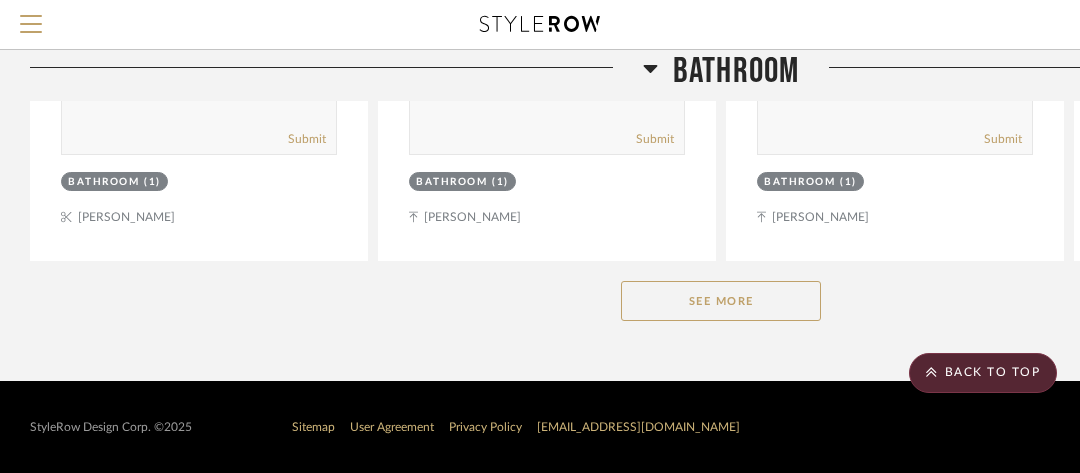 click on "See More" 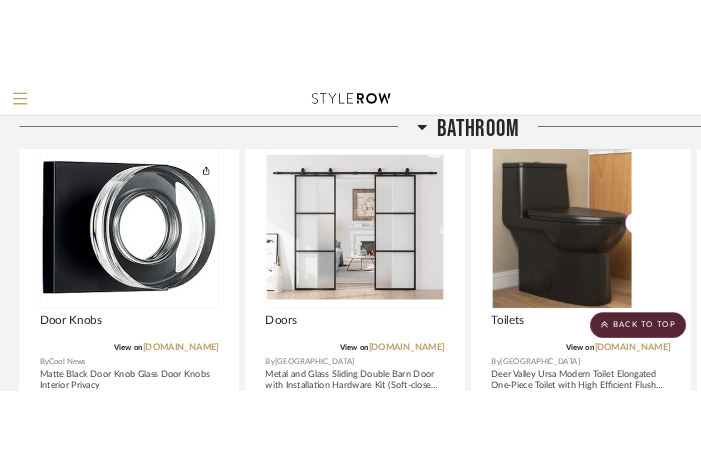 scroll, scrollTop: 1277, scrollLeft: 0, axis: vertical 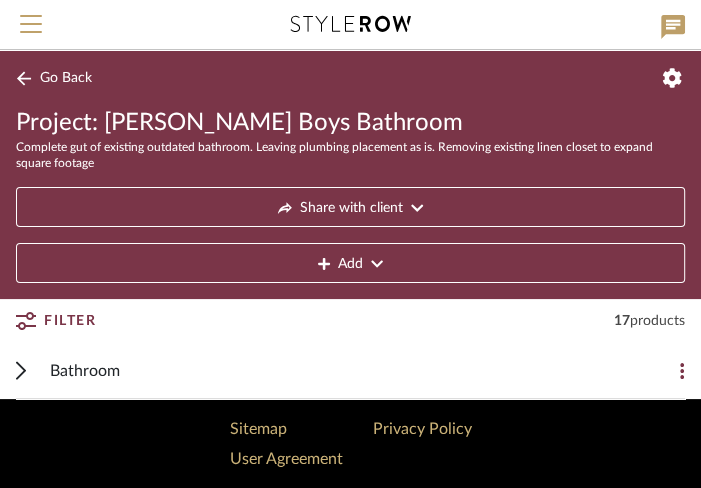 click on "Go Back" 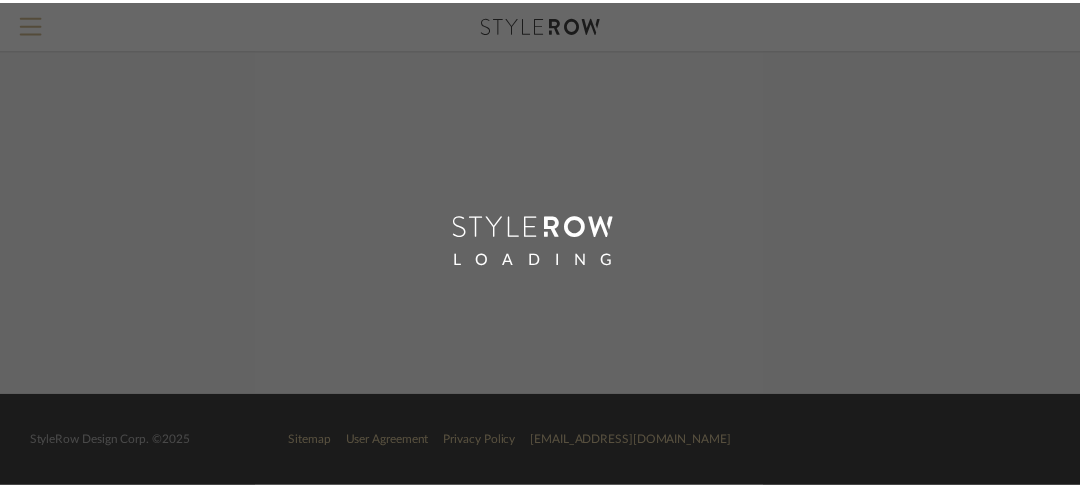 scroll, scrollTop: 0, scrollLeft: 0, axis: both 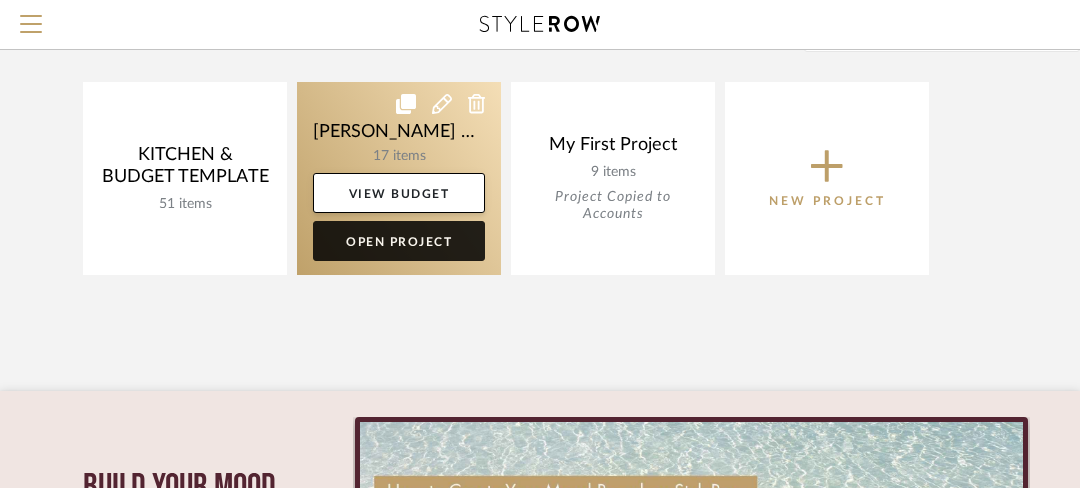 click on "Open Project" 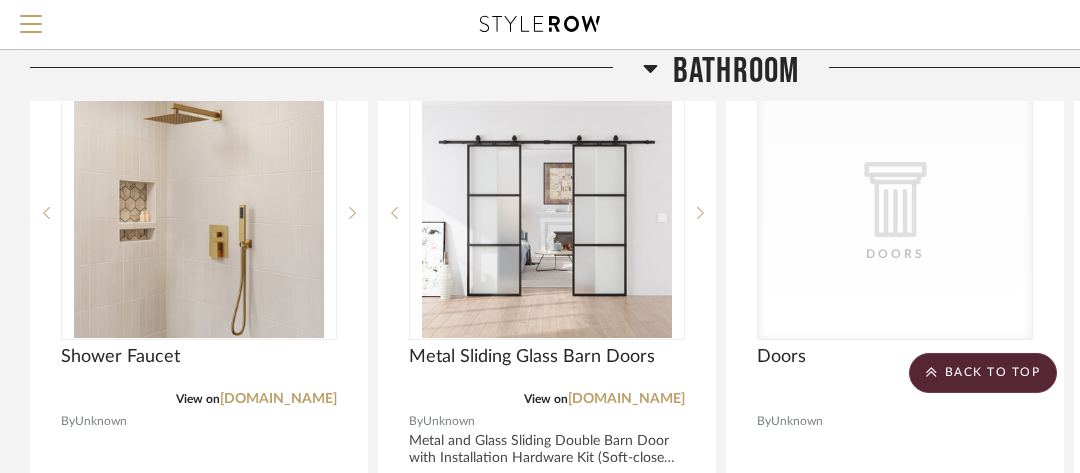 scroll, scrollTop: 500, scrollLeft: 0, axis: vertical 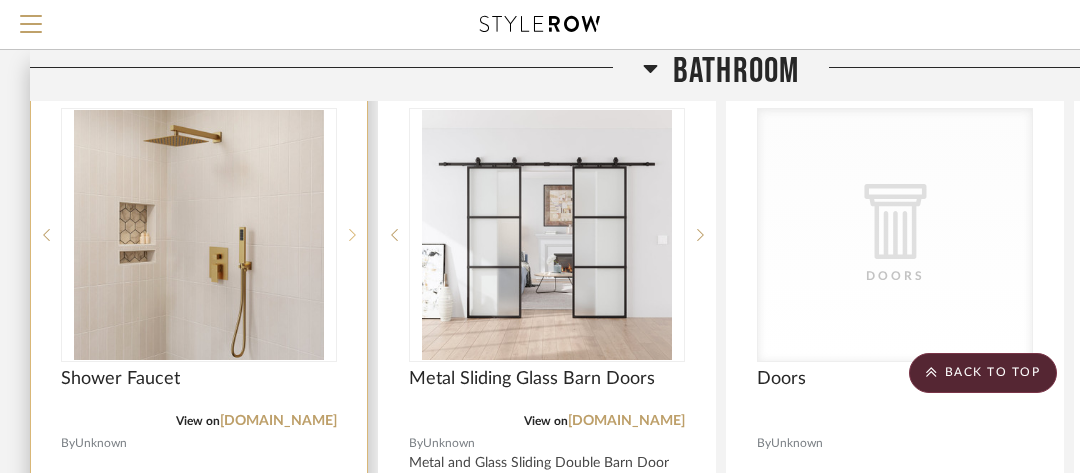 click 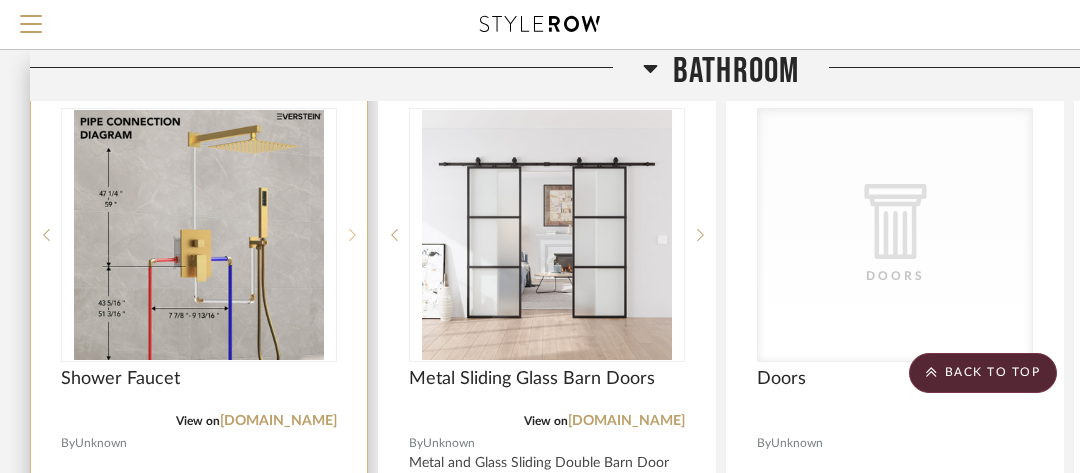click 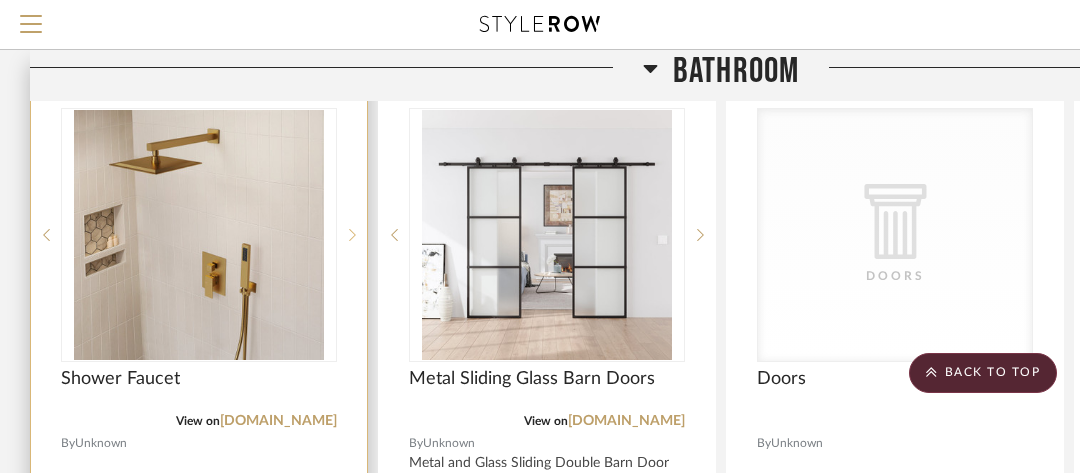 click 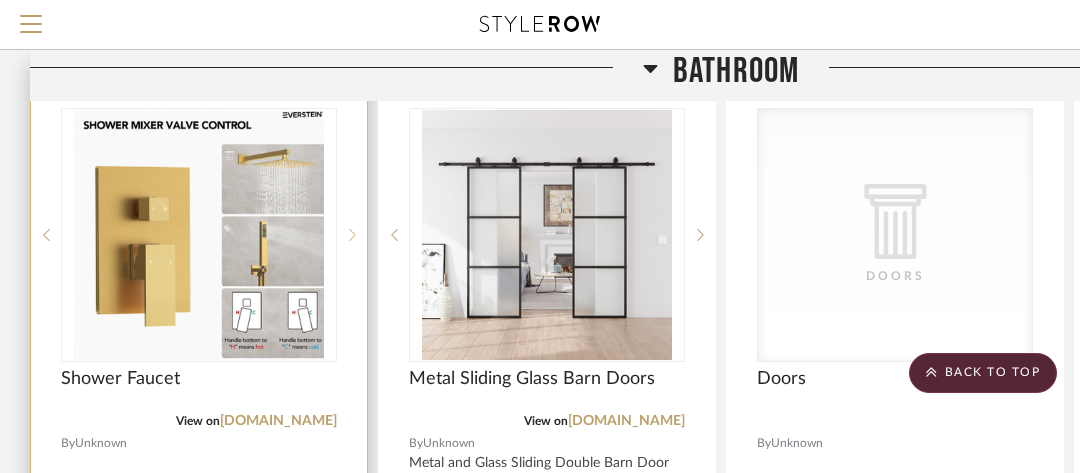 click 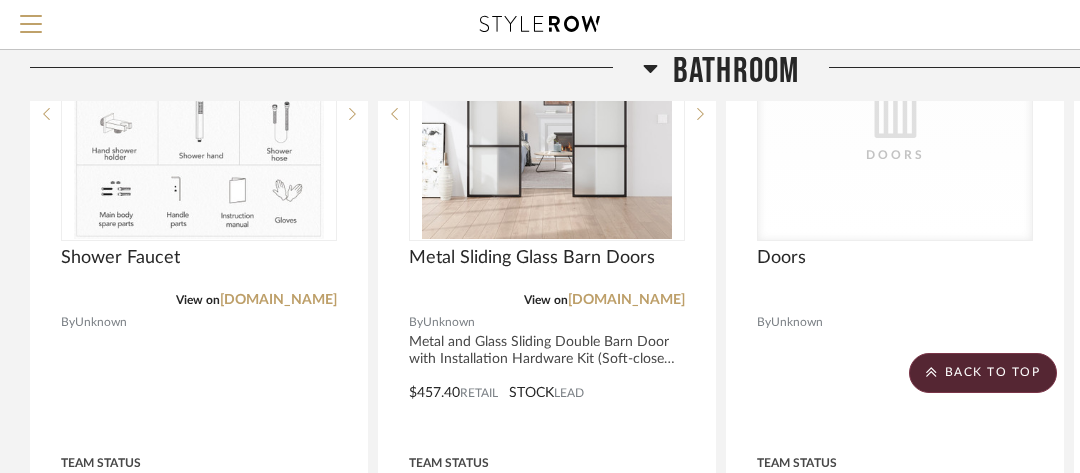scroll, scrollTop: 500, scrollLeft: 0, axis: vertical 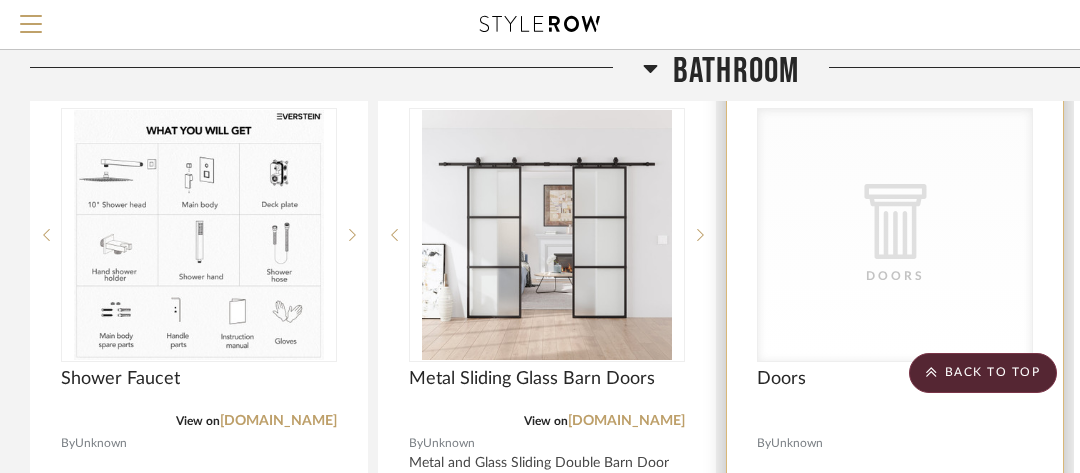 click on "CategoryIconArchitectural
Created with Sketch." 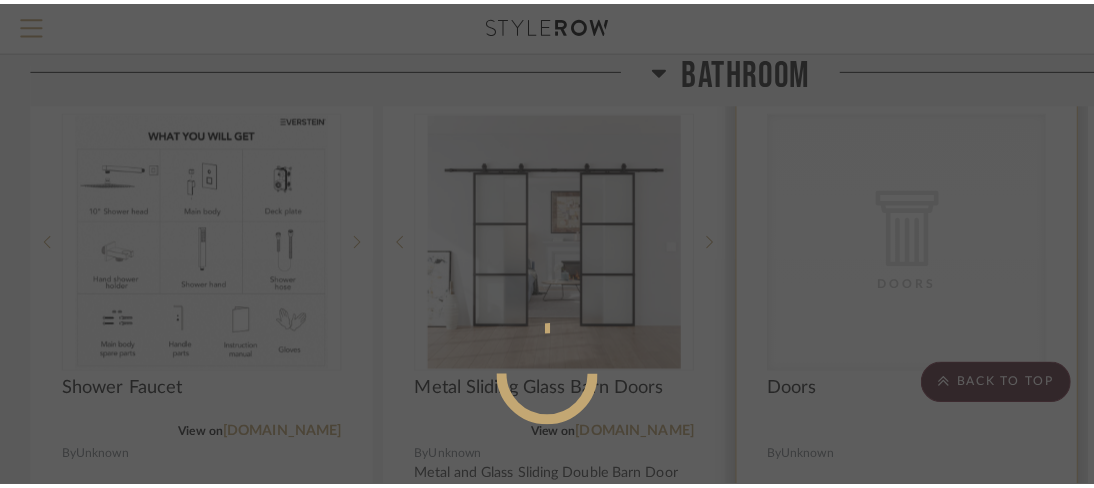 scroll, scrollTop: 0, scrollLeft: 0, axis: both 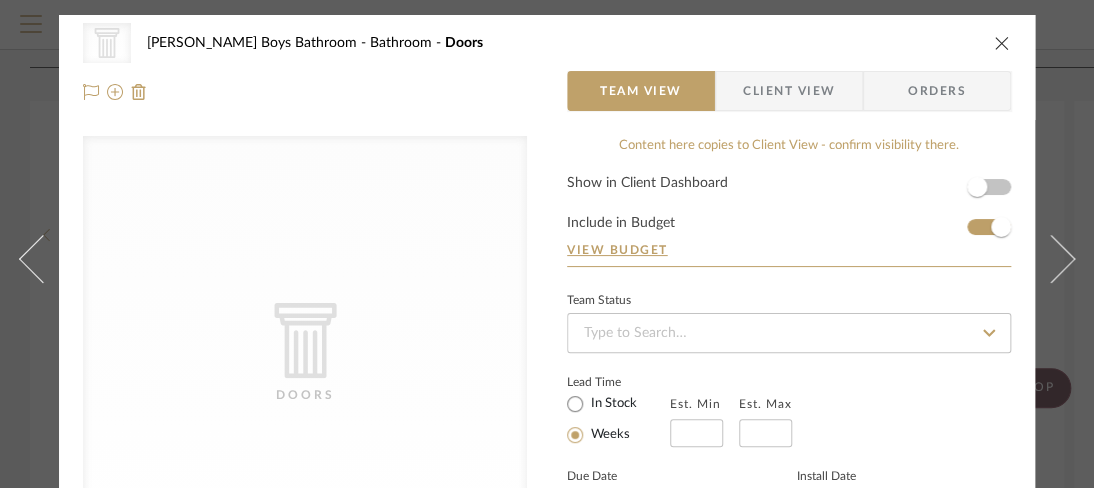 click at bounding box center [1002, 43] 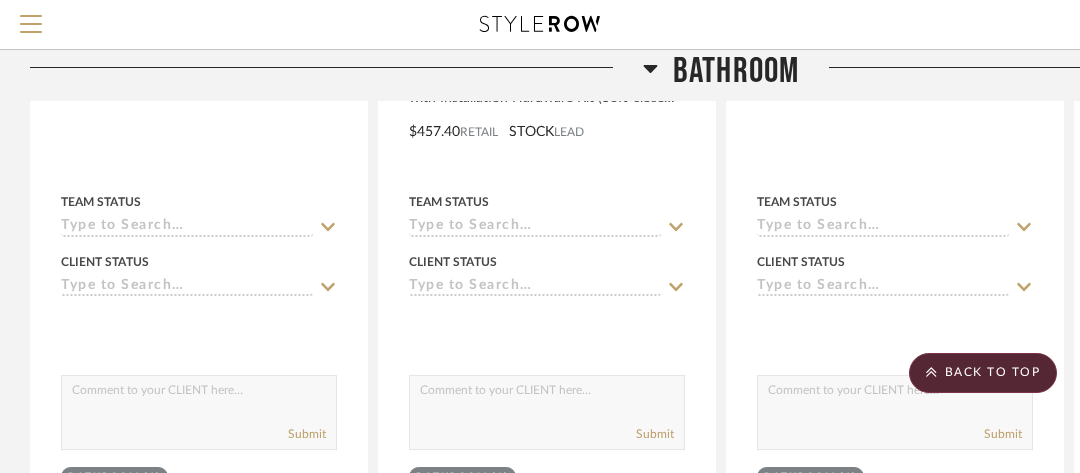 scroll, scrollTop: 1100, scrollLeft: 0, axis: vertical 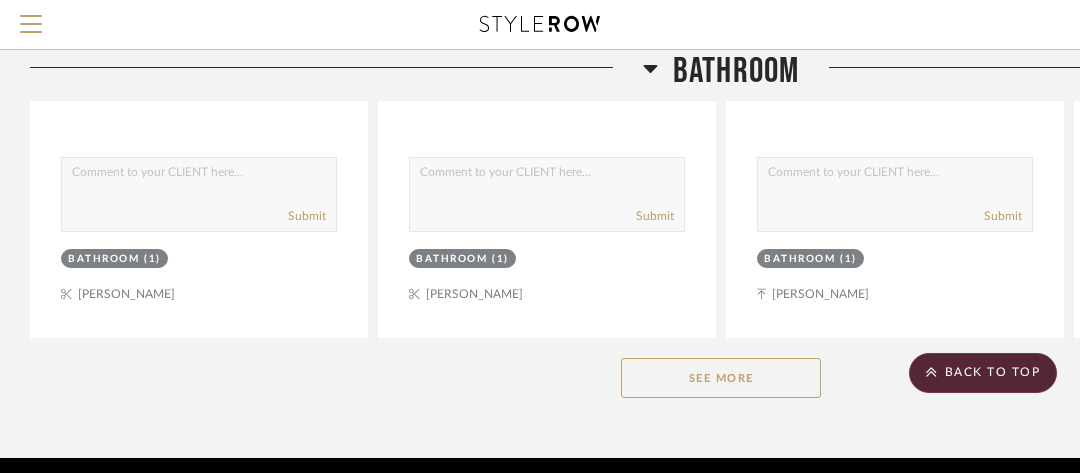 drag, startPoint x: 708, startPoint y: 378, endPoint x: 820, endPoint y: 373, distance: 112.11155 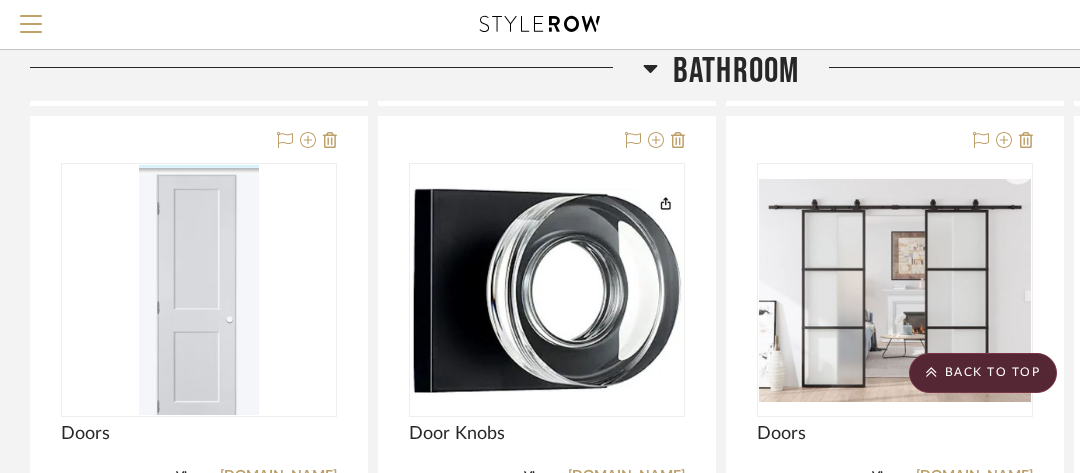 scroll, scrollTop: 1300, scrollLeft: 0, axis: vertical 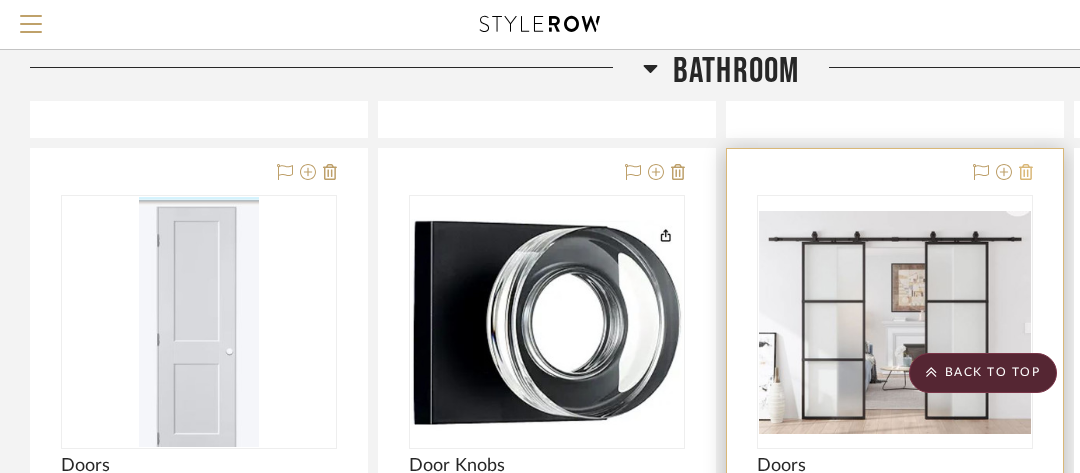 click 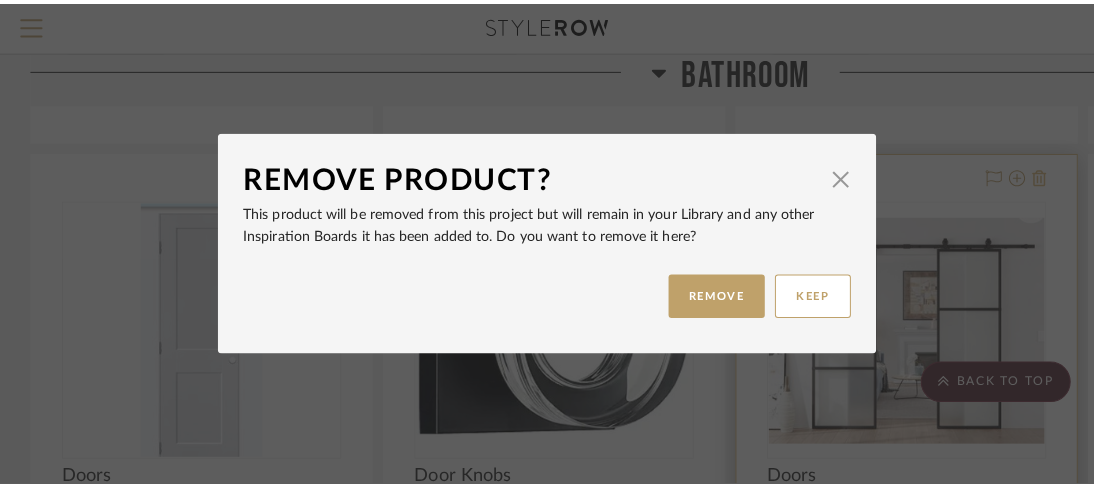 scroll, scrollTop: 0, scrollLeft: 0, axis: both 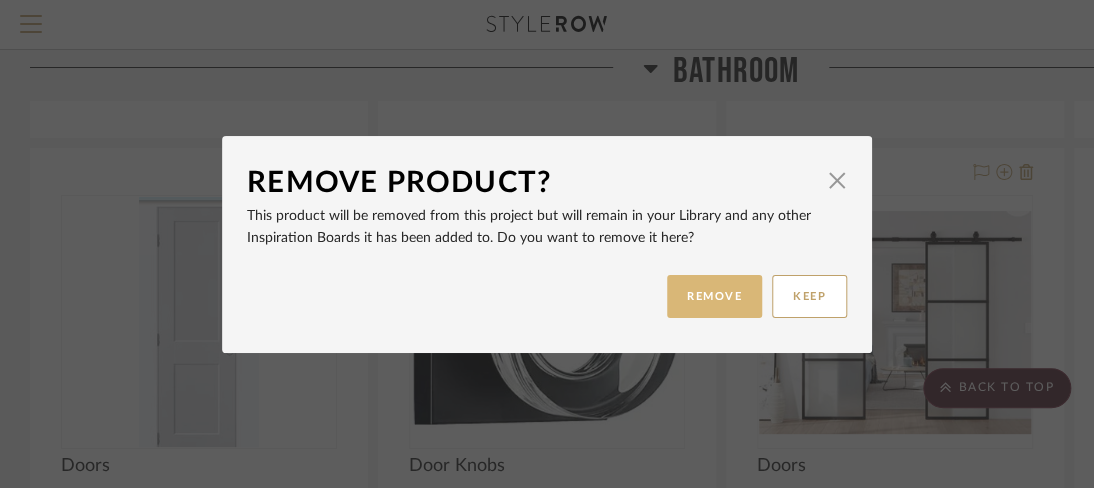 click on "REMOVE" at bounding box center [714, 296] 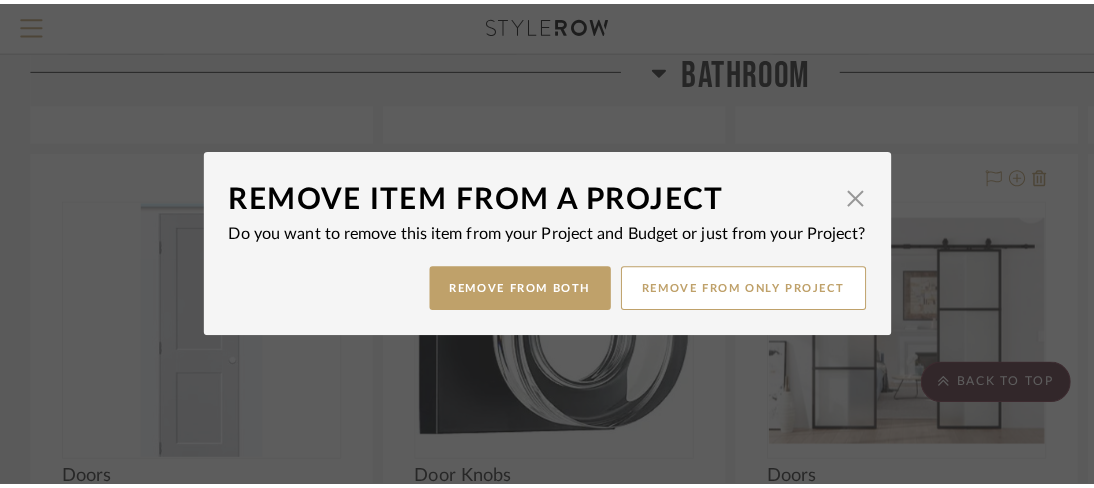 scroll, scrollTop: 0, scrollLeft: 0, axis: both 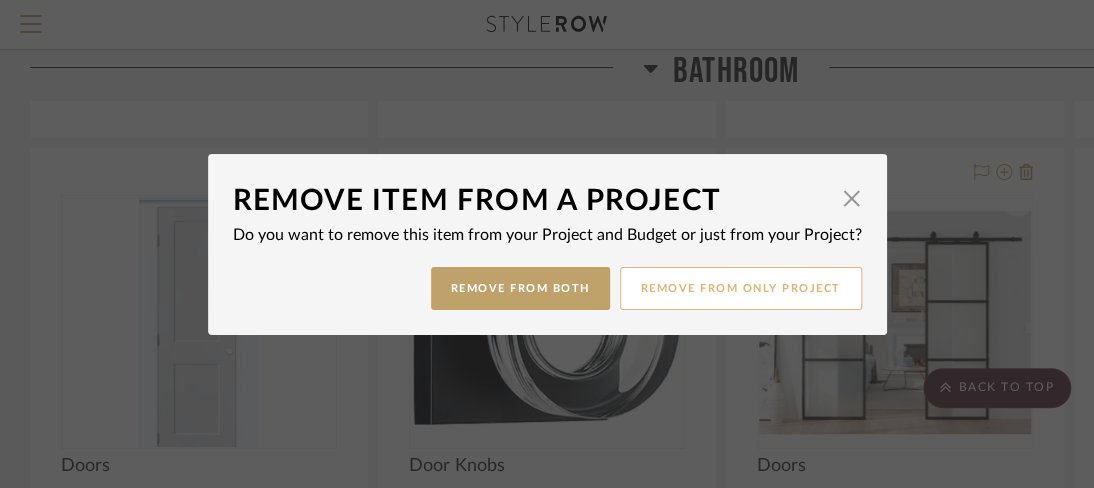 click on "Remove from only Project" at bounding box center (741, 288) 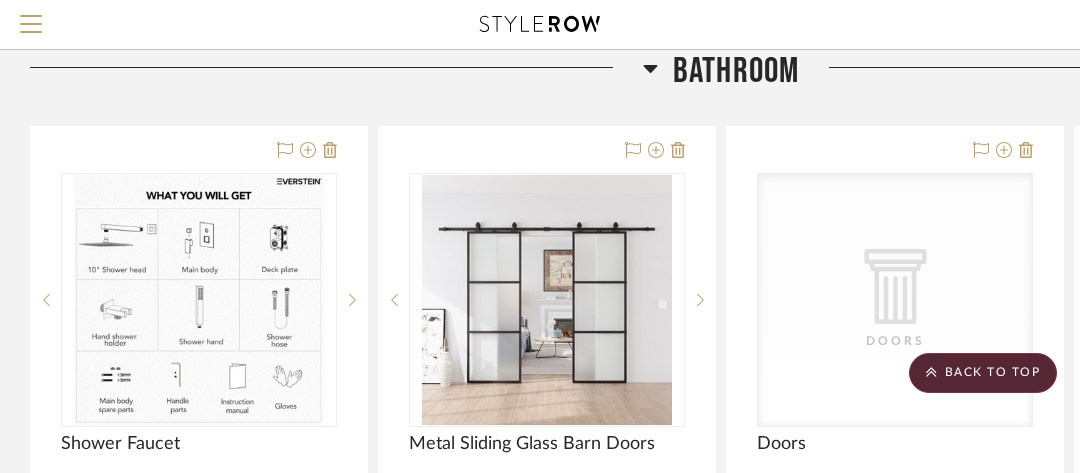 scroll, scrollTop: 400, scrollLeft: 0, axis: vertical 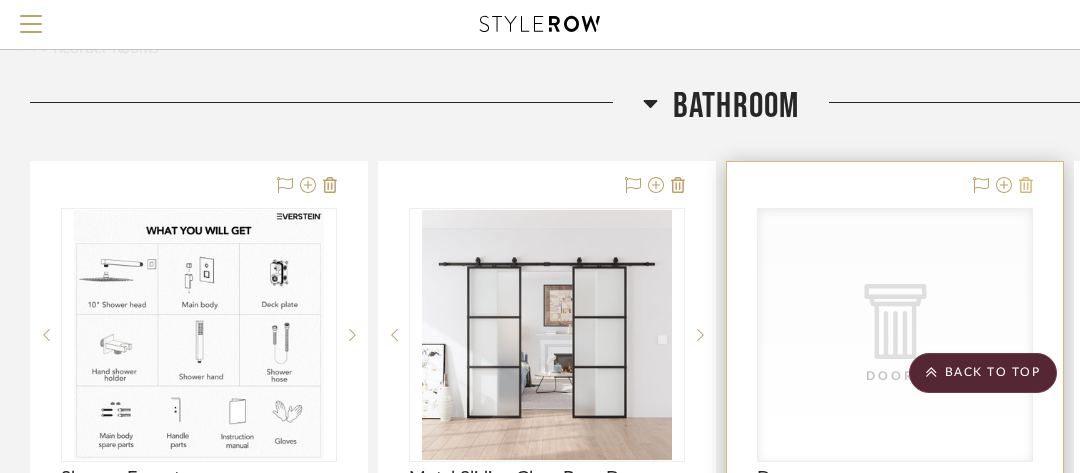 click 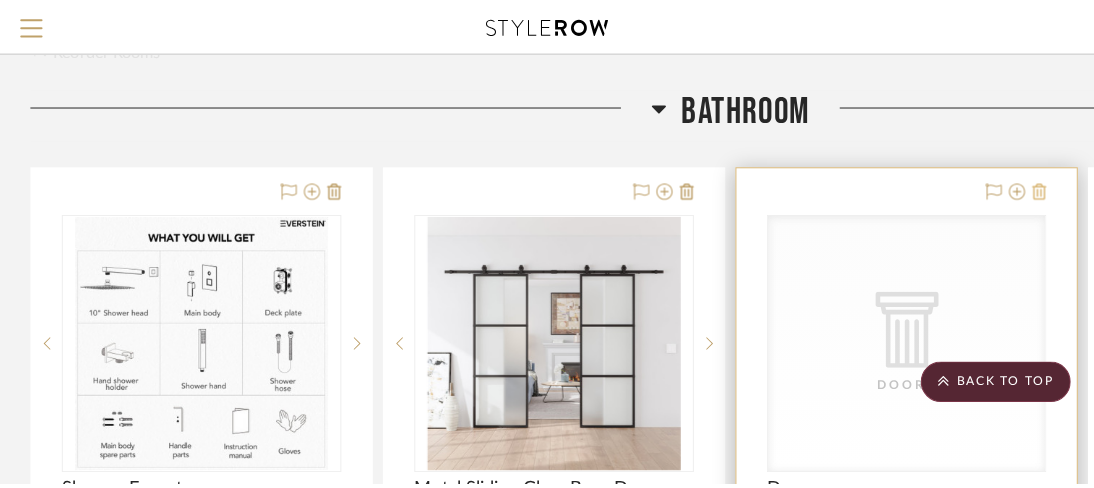 scroll, scrollTop: 0, scrollLeft: 0, axis: both 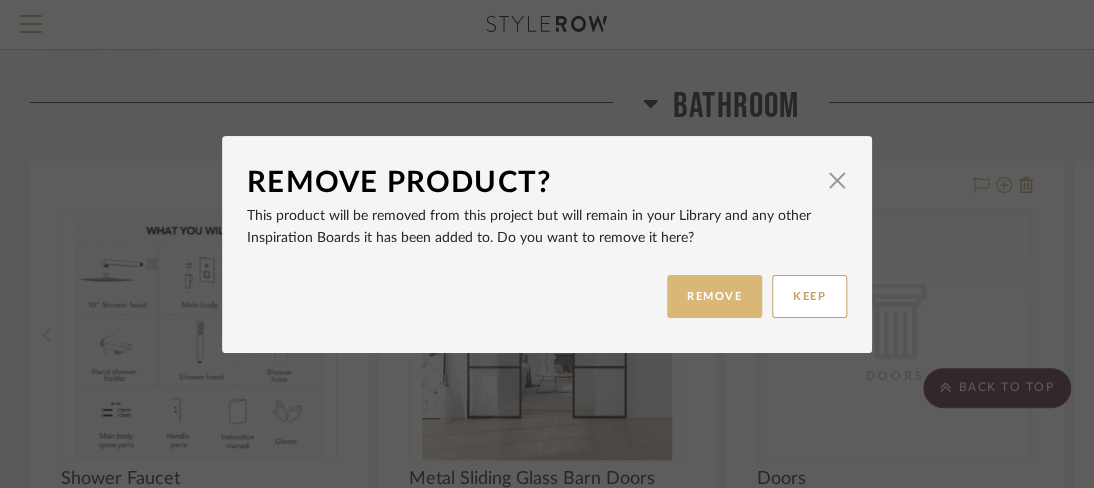 click on "REMOVE" at bounding box center [714, 296] 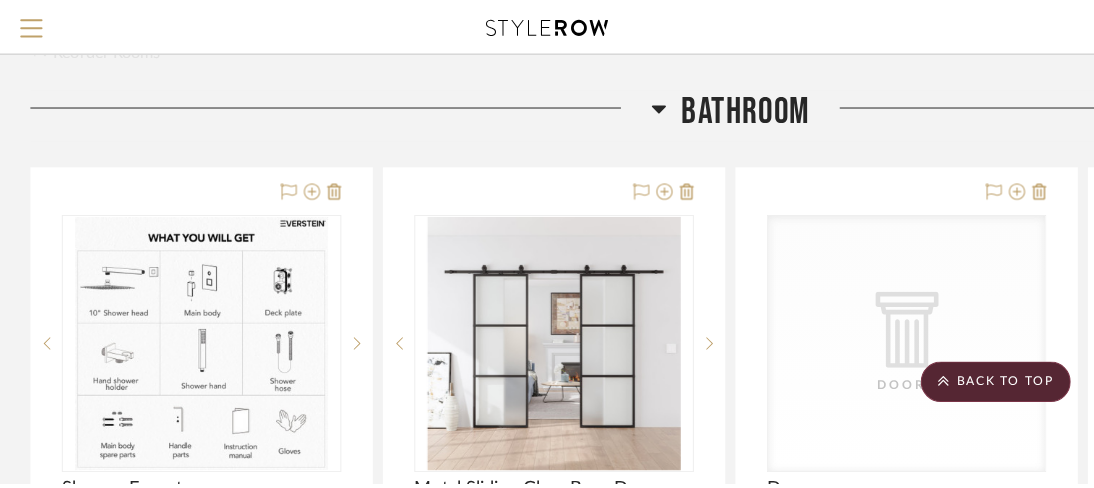 scroll, scrollTop: 0, scrollLeft: 0, axis: both 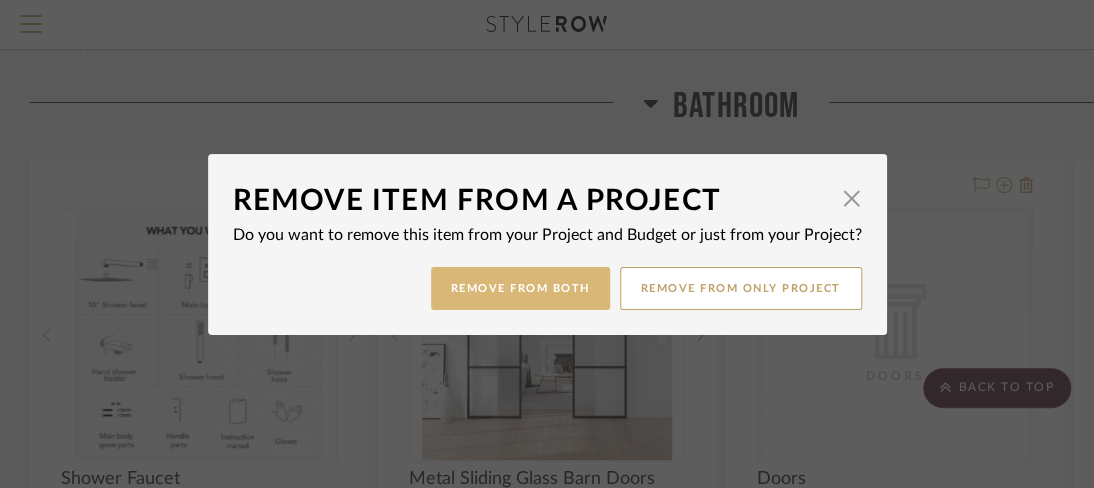 click on "Remove from Both" at bounding box center (520, 288) 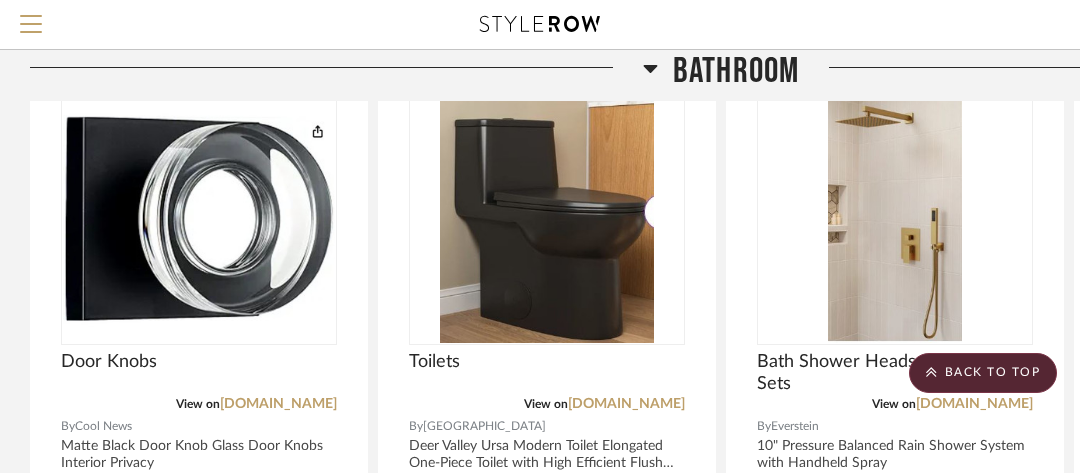 scroll, scrollTop: 1400, scrollLeft: 0, axis: vertical 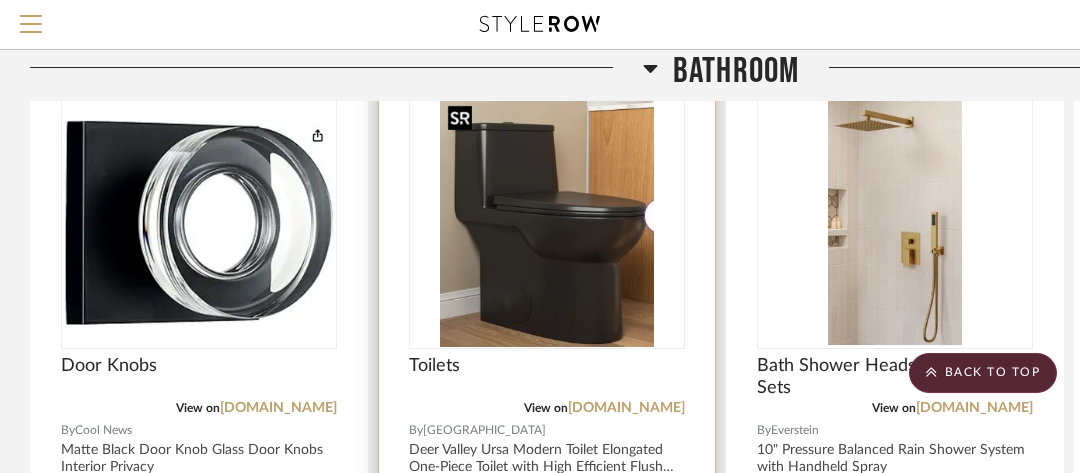 click at bounding box center (547, 222) 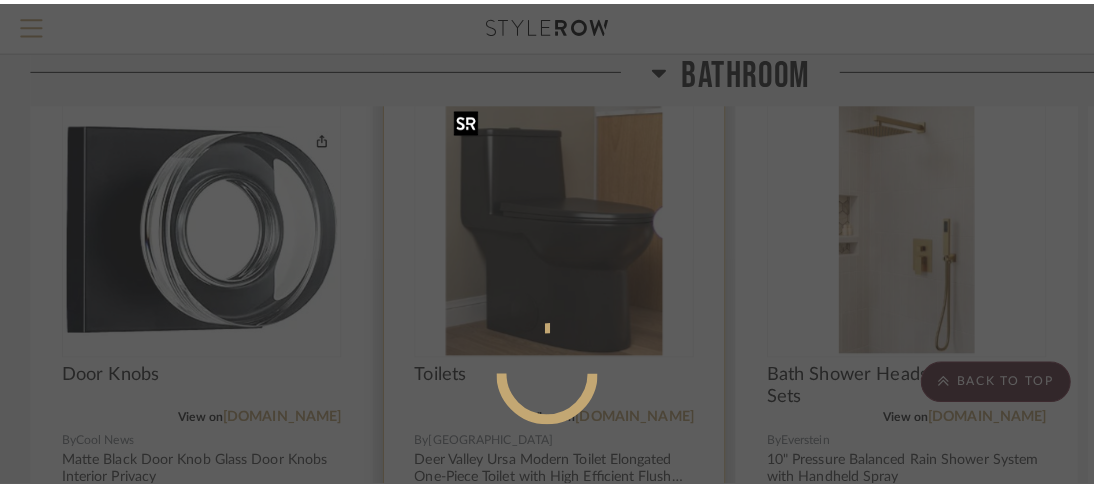scroll, scrollTop: 0, scrollLeft: 0, axis: both 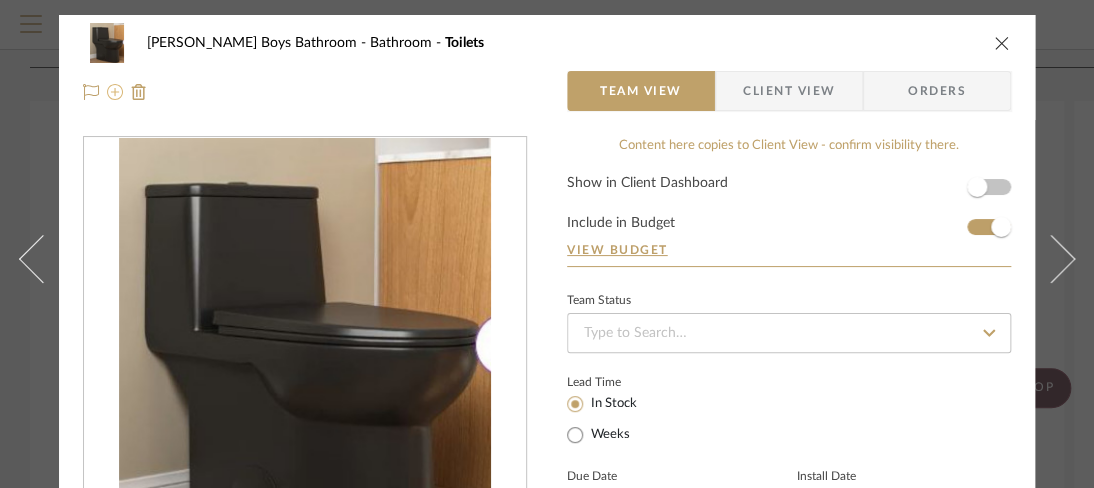 click 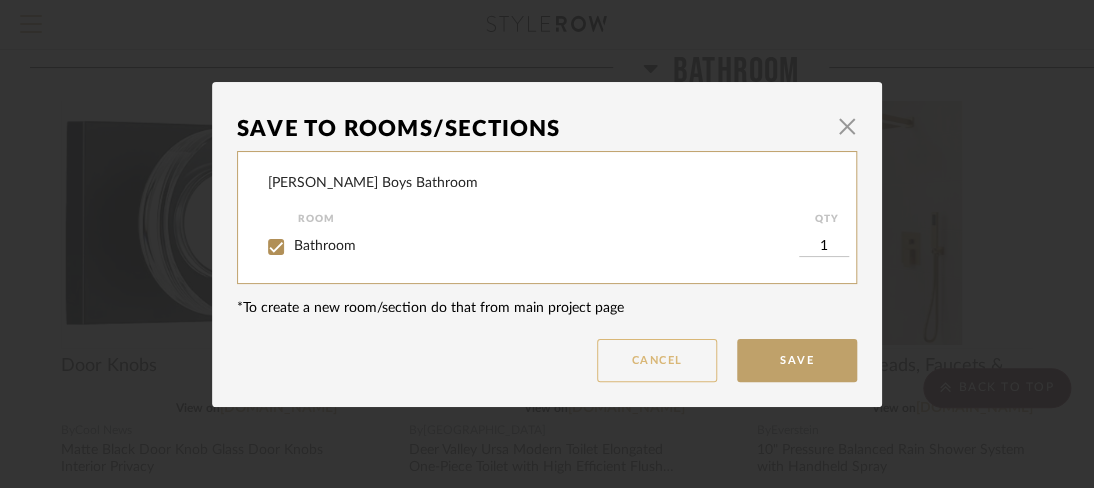 click on "Cancel" at bounding box center (657, 360) 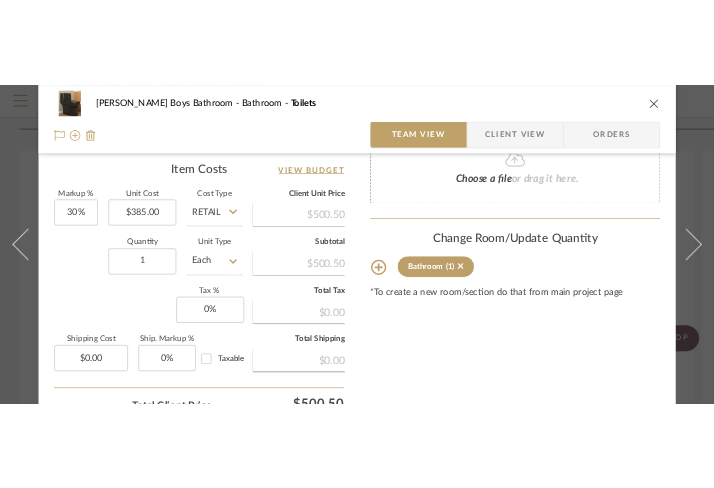 scroll, scrollTop: 1000, scrollLeft: 0, axis: vertical 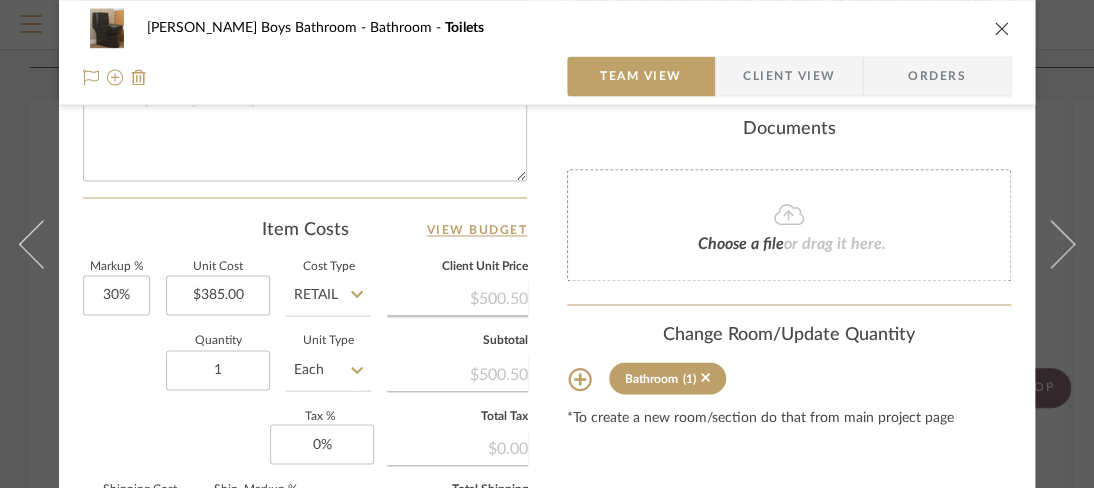 click 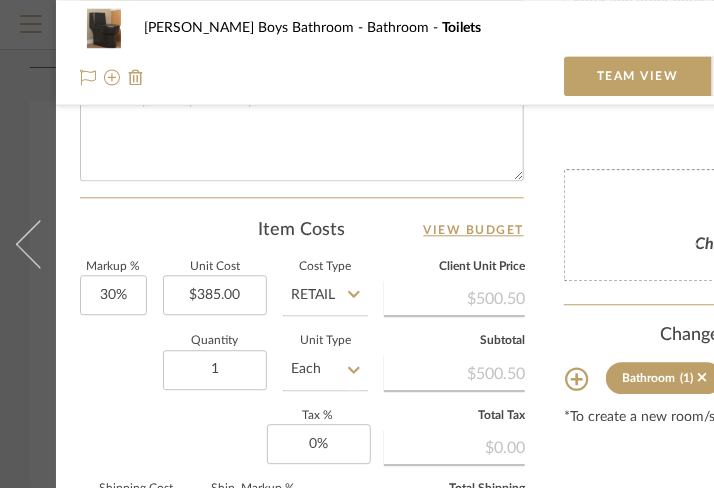 scroll, scrollTop: 405, scrollLeft: 0, axis: vertical 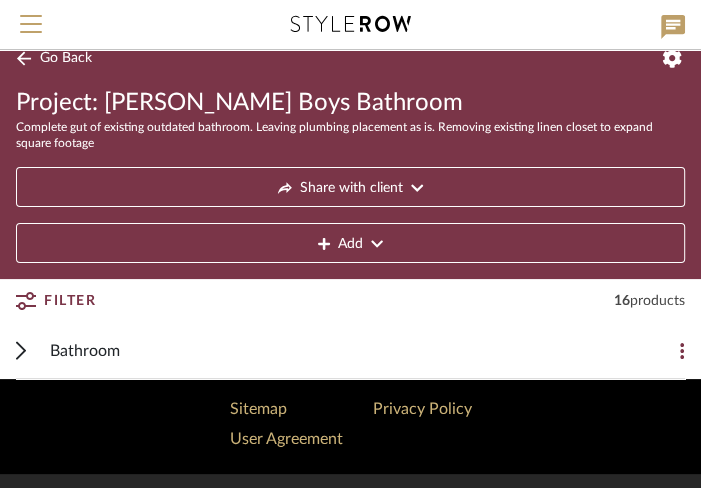 click on "Go Back" 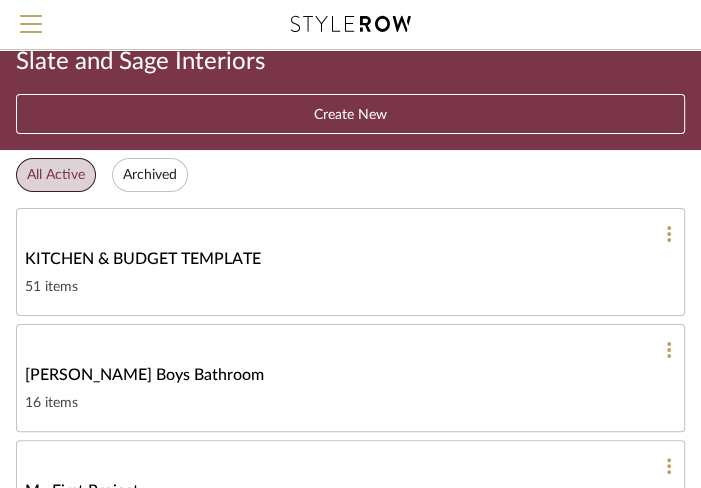 click on "[PERSON_NAME] Boys Bathroom" 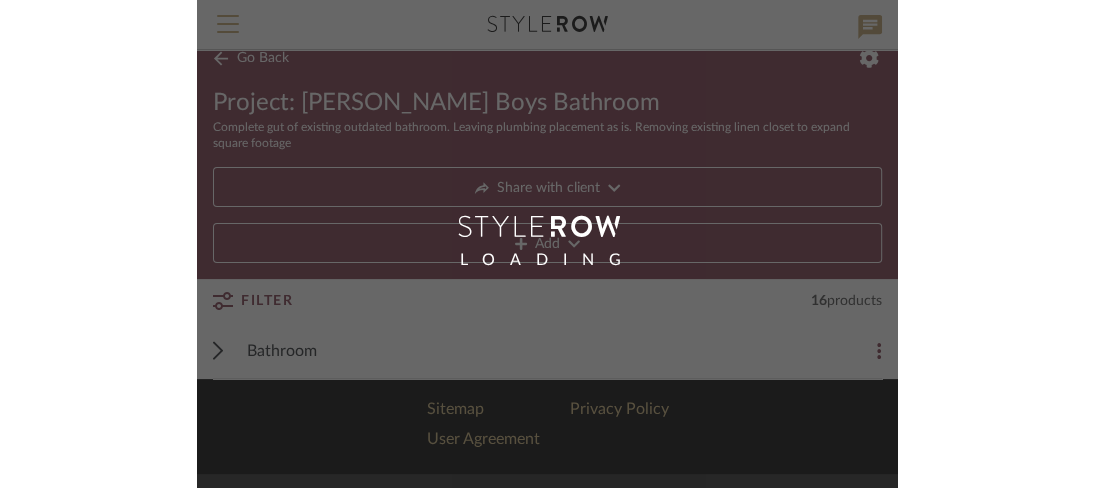 scroll, scrollTop: 0, scrollLeft: 0, axis: both 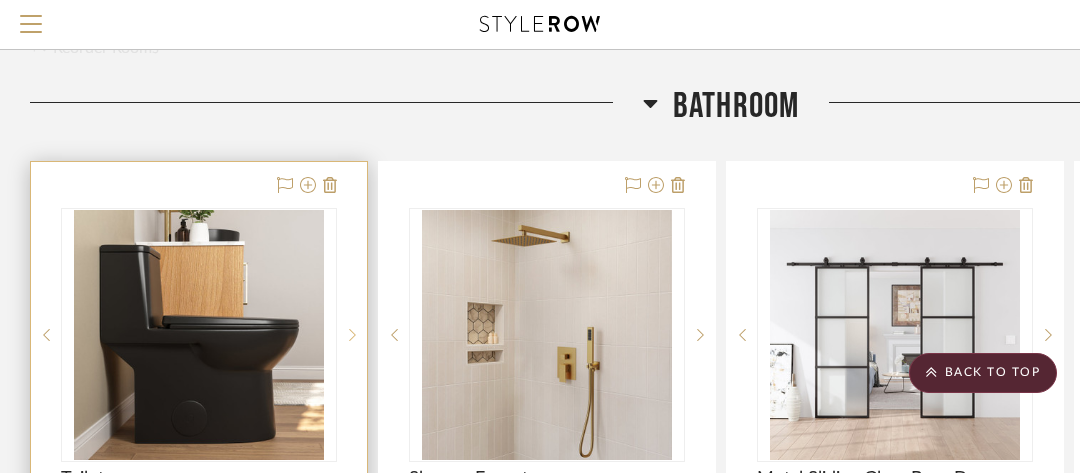 click at bounding box center [352, 335] 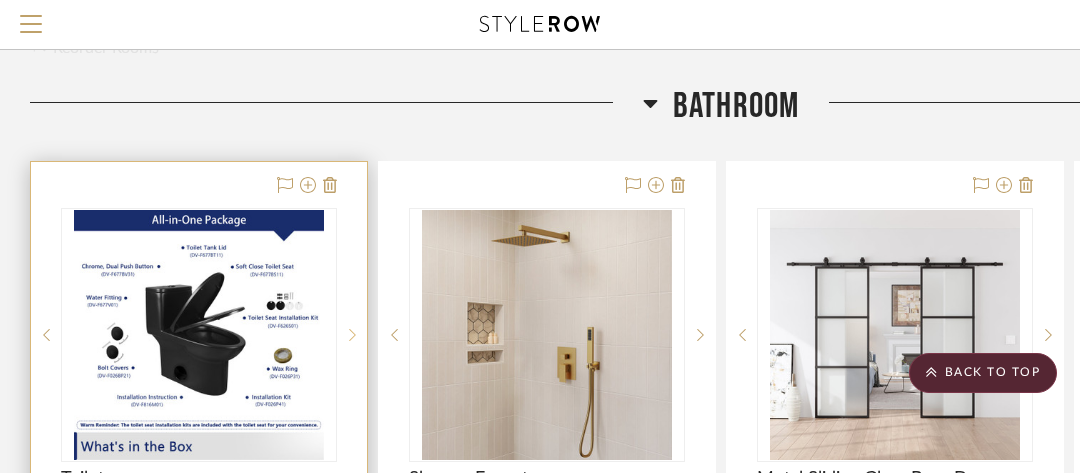 click 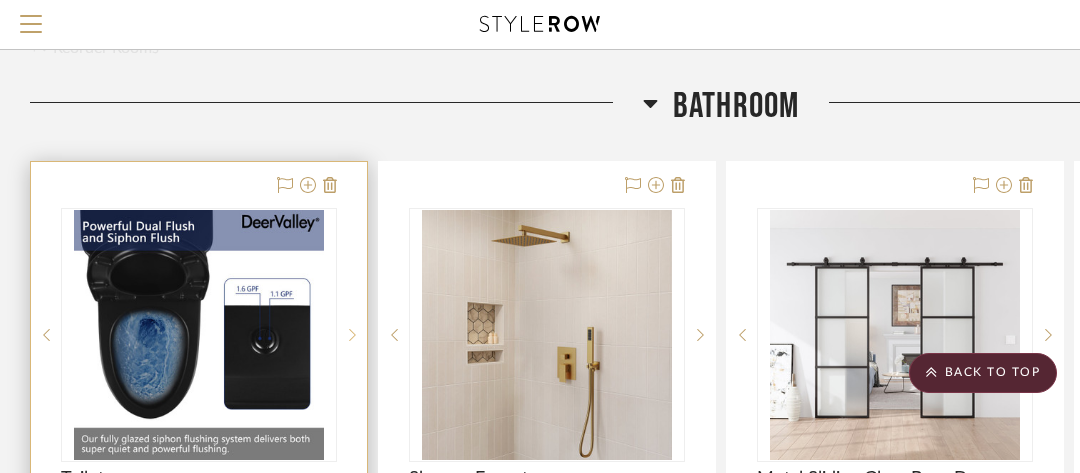 click 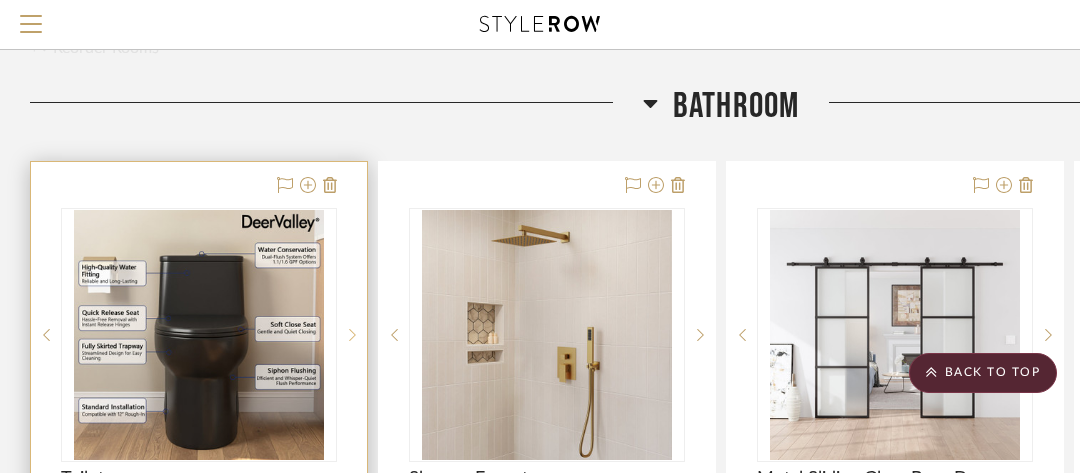 click 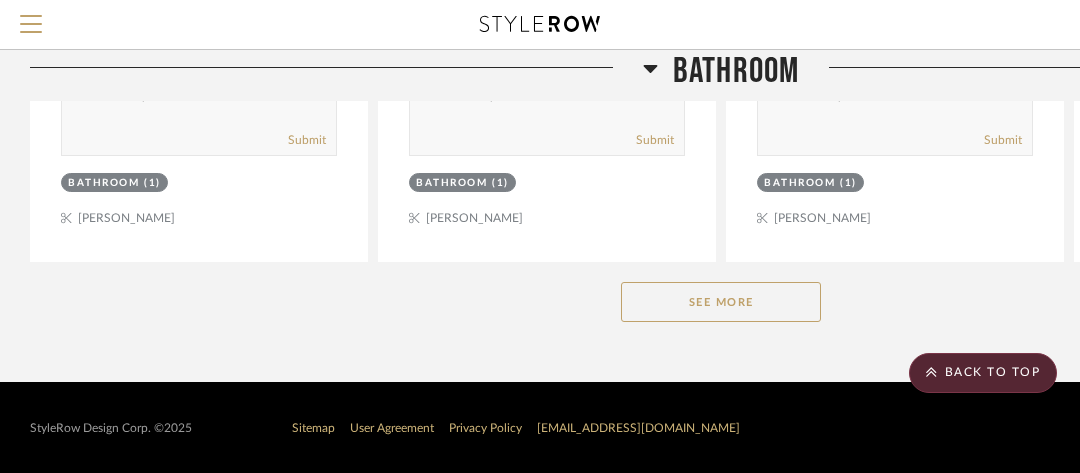 scroll, scrollTop: 1177, scrollLeft: 0, axis: vertical 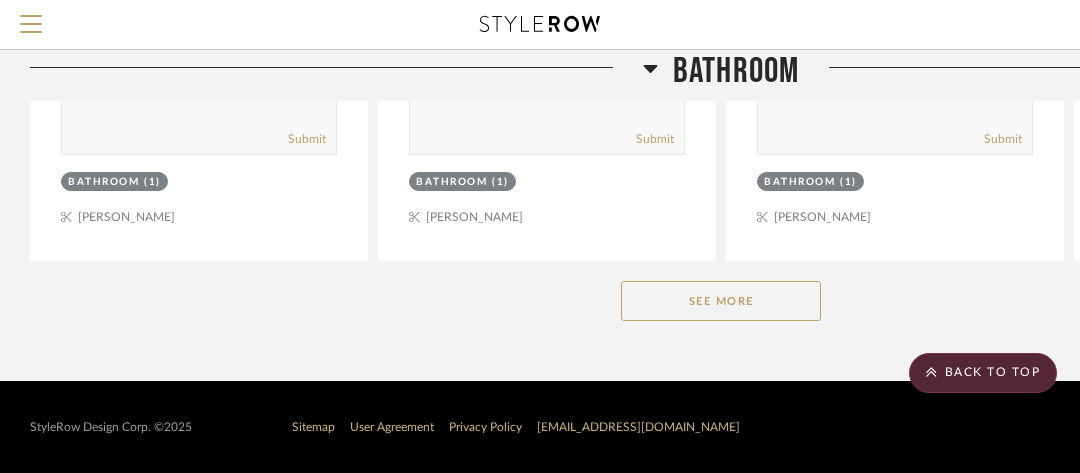 drag, startPoint x: 711, startPoint y: 300, endPoint x: 1092, endPoint y: 285, distance: 381.29517 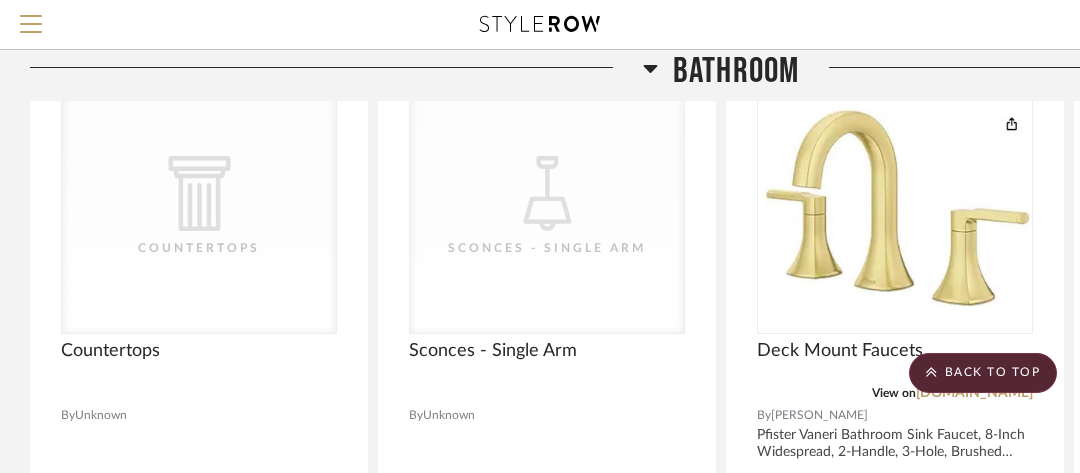 scroll, scrollTop: 2277, scrollLeft: 0, axis: vertical 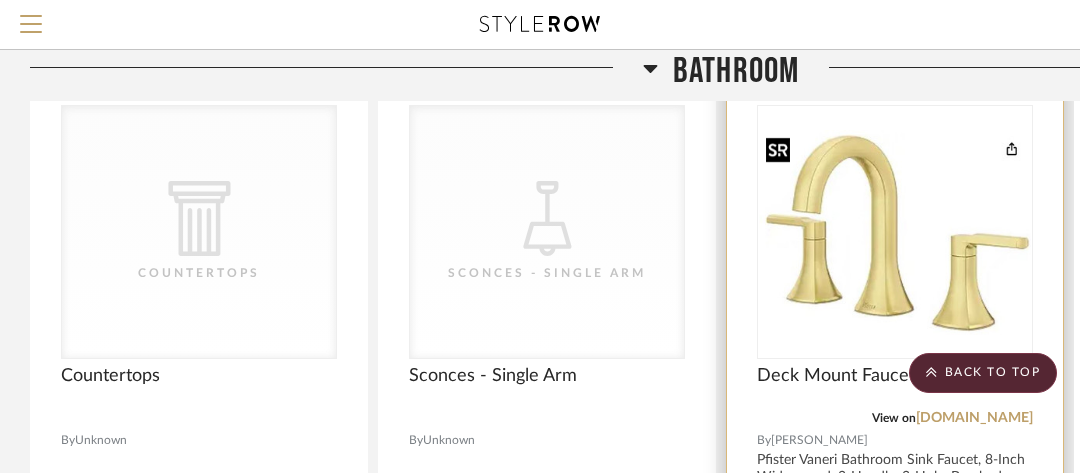 click at bounding box center (895, 232) 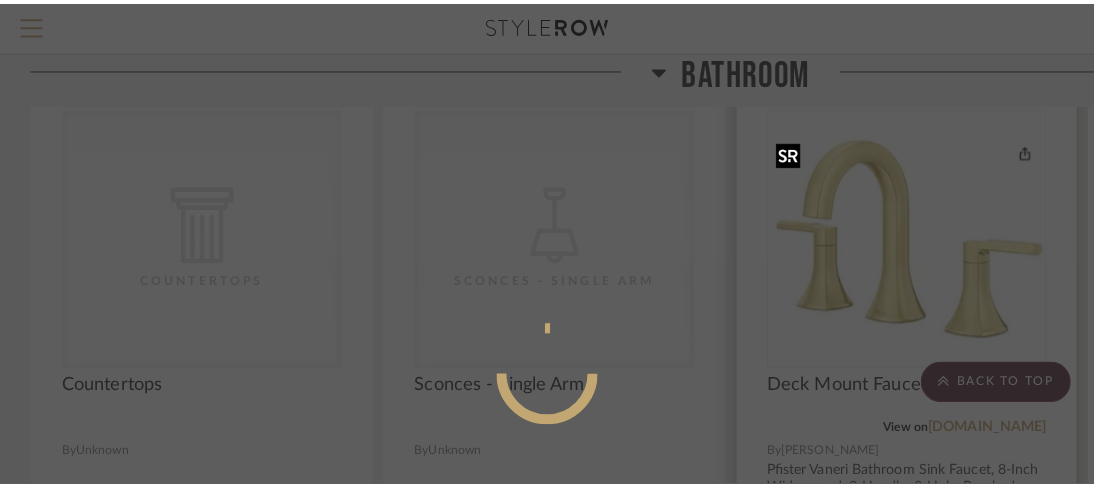 scroll, scrollTop: 0, scrollLeft: 0, axis: both 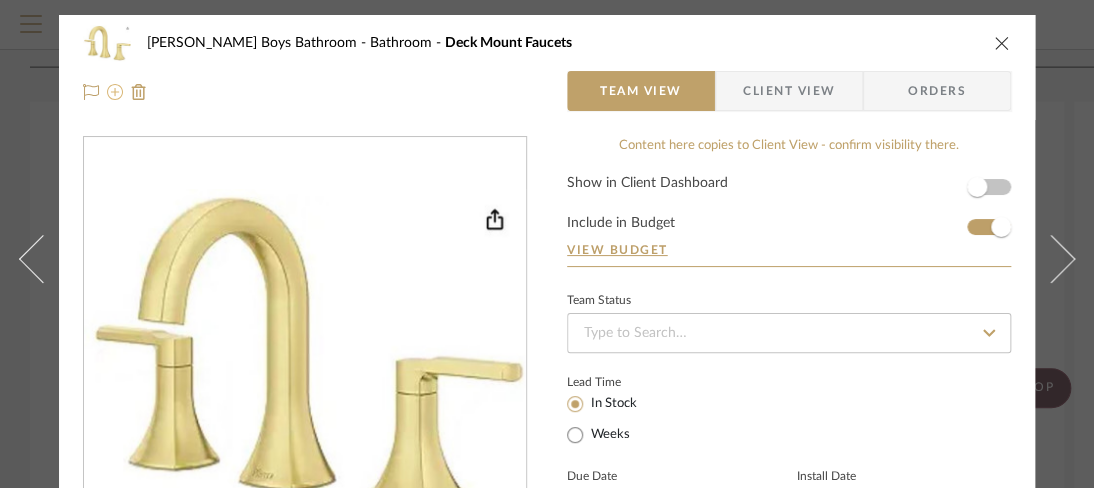 click 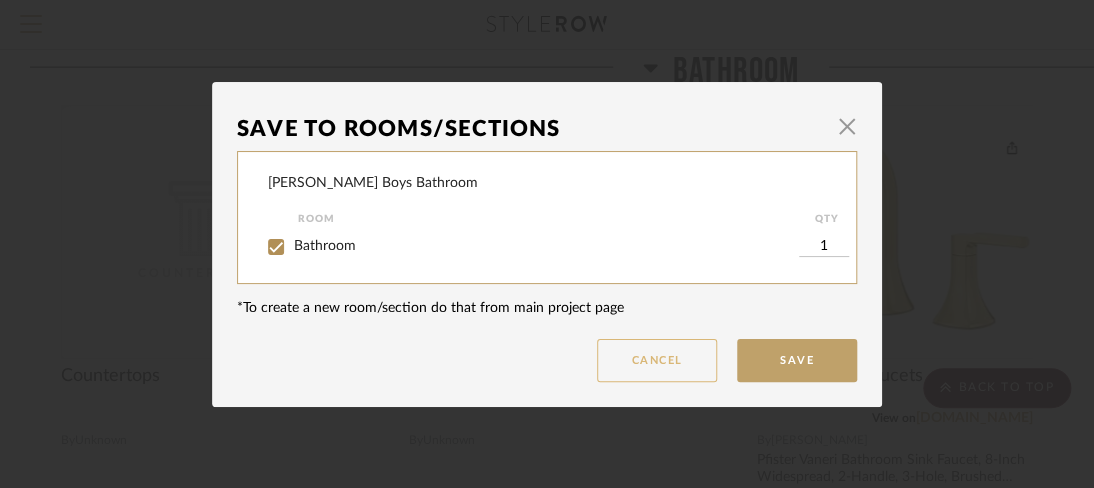 click on "Cancel" at bounding box center [657, 360] 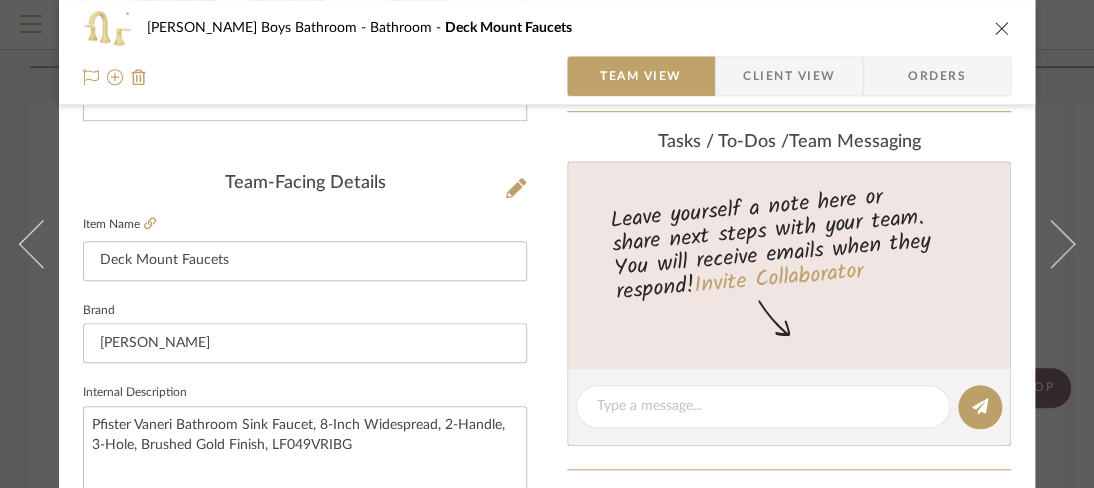 scroll, scrollTop: 288, scrollLeft: 0, axis: vertical 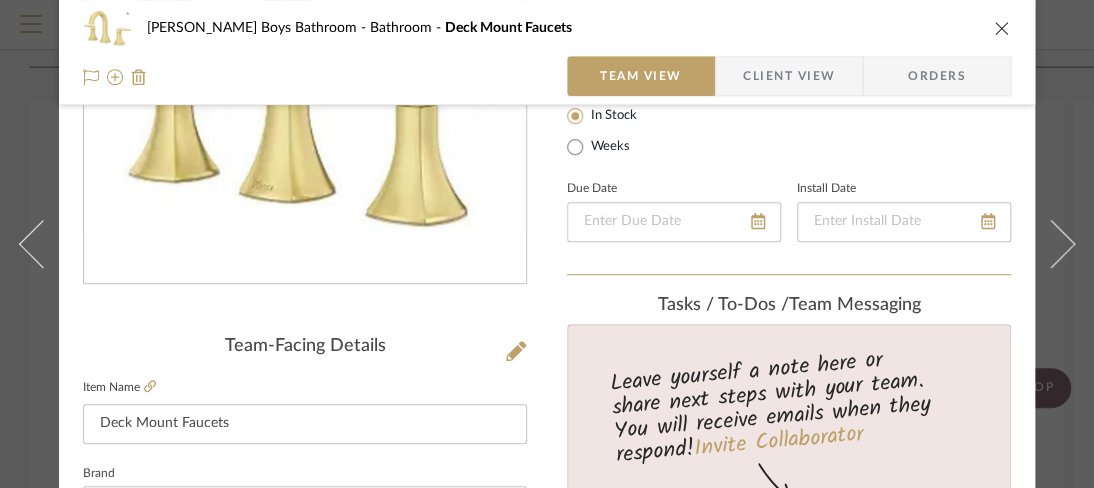 click at bounding box center (1002, 28) 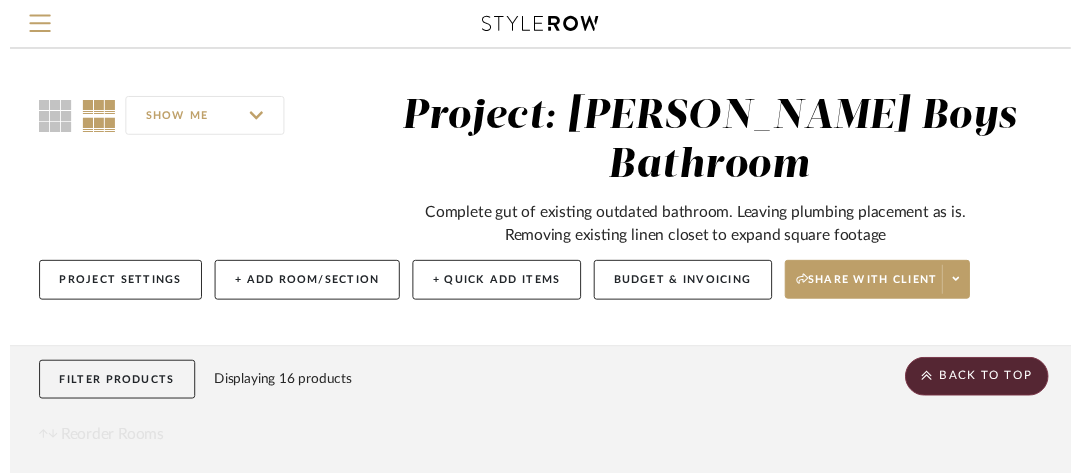 scroll, scrollTop: 2277, scrollLeft: 0, axis: vertical 